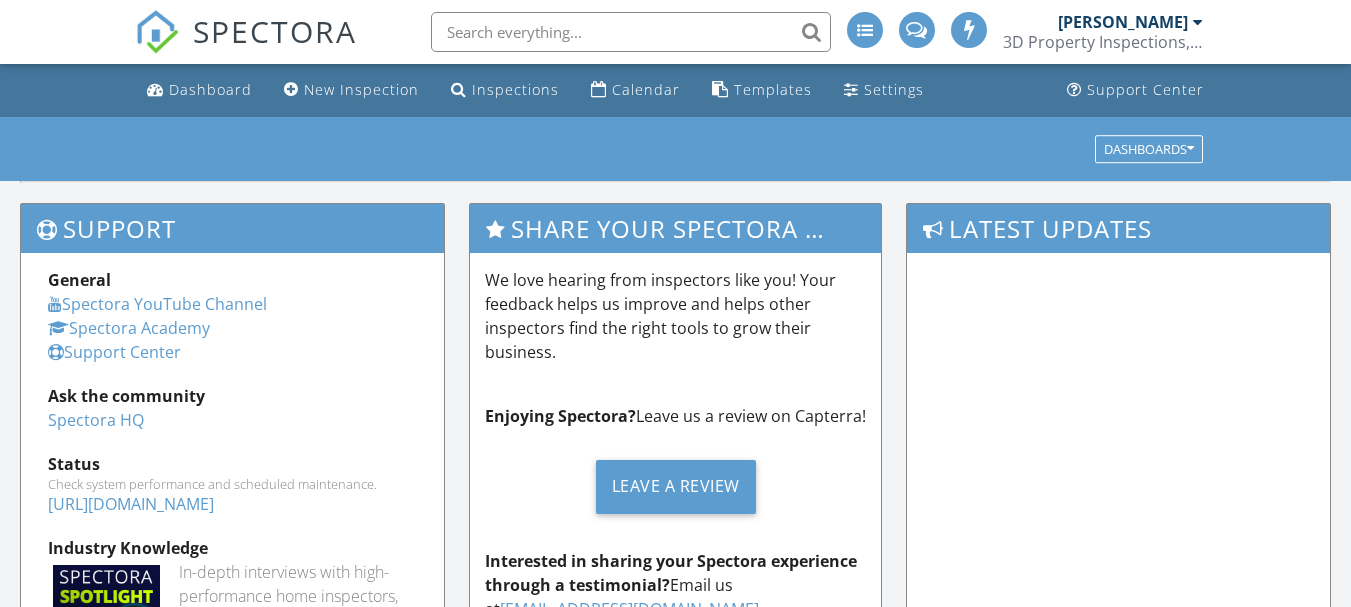 scroll, scrollTop: 0, scrollLeft: 0, axis: both 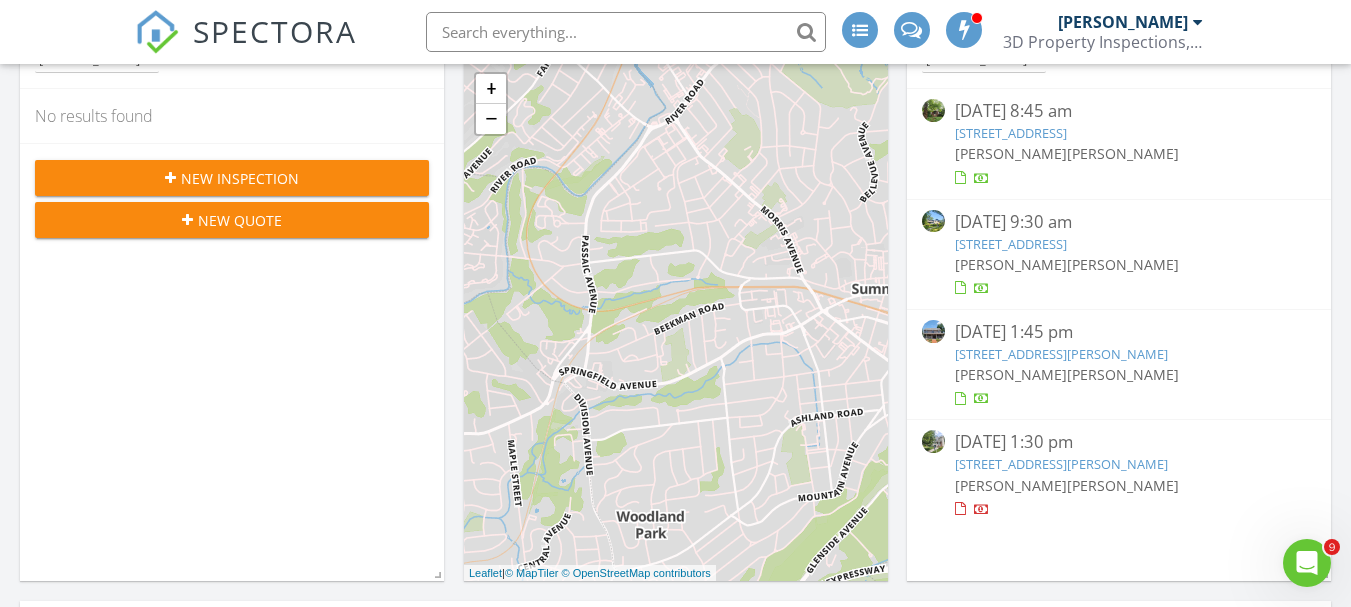 click on "8 Highland Ave, Dumont, NJ 07628" at bounding box center (1011, 133) 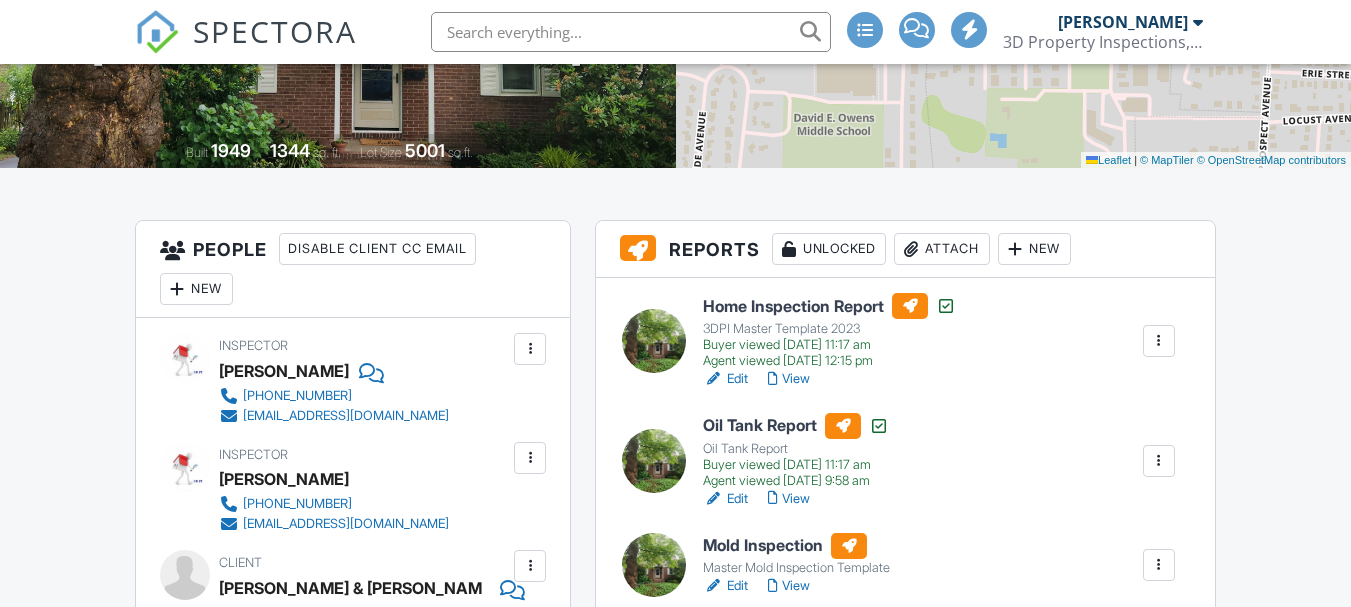 scroll, scrollTop: 533, scrollLeft: 0, axis: vertical 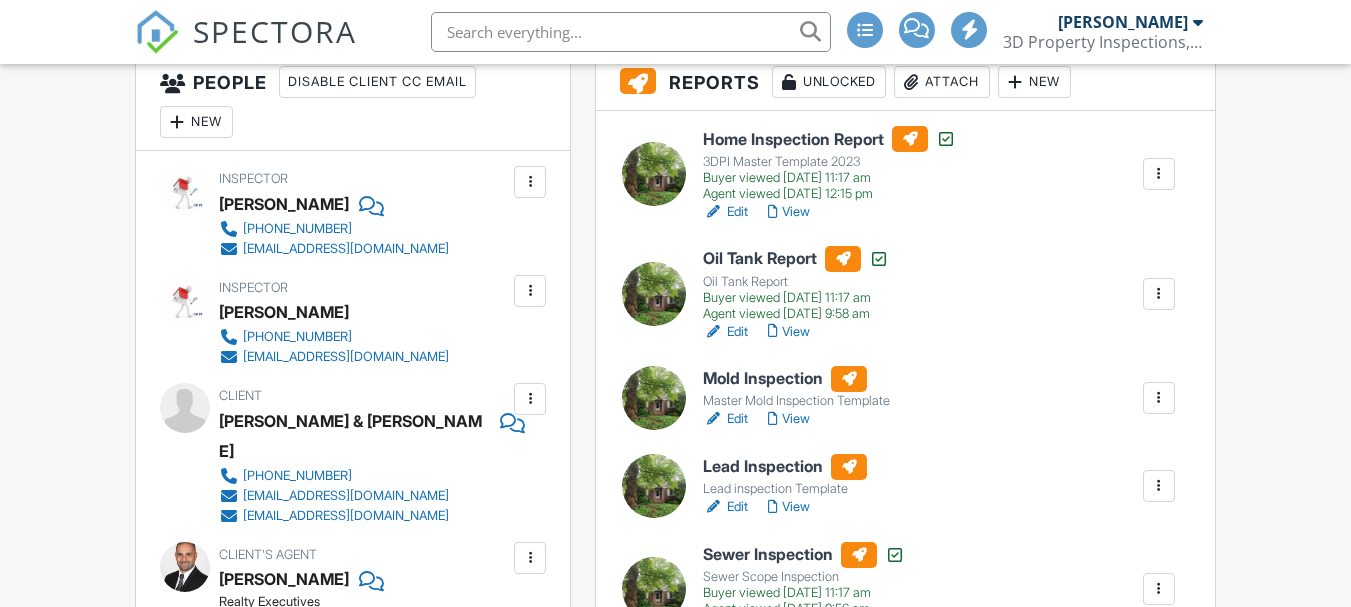 click on "Mold Inspection" at bounding box center [796, 379] 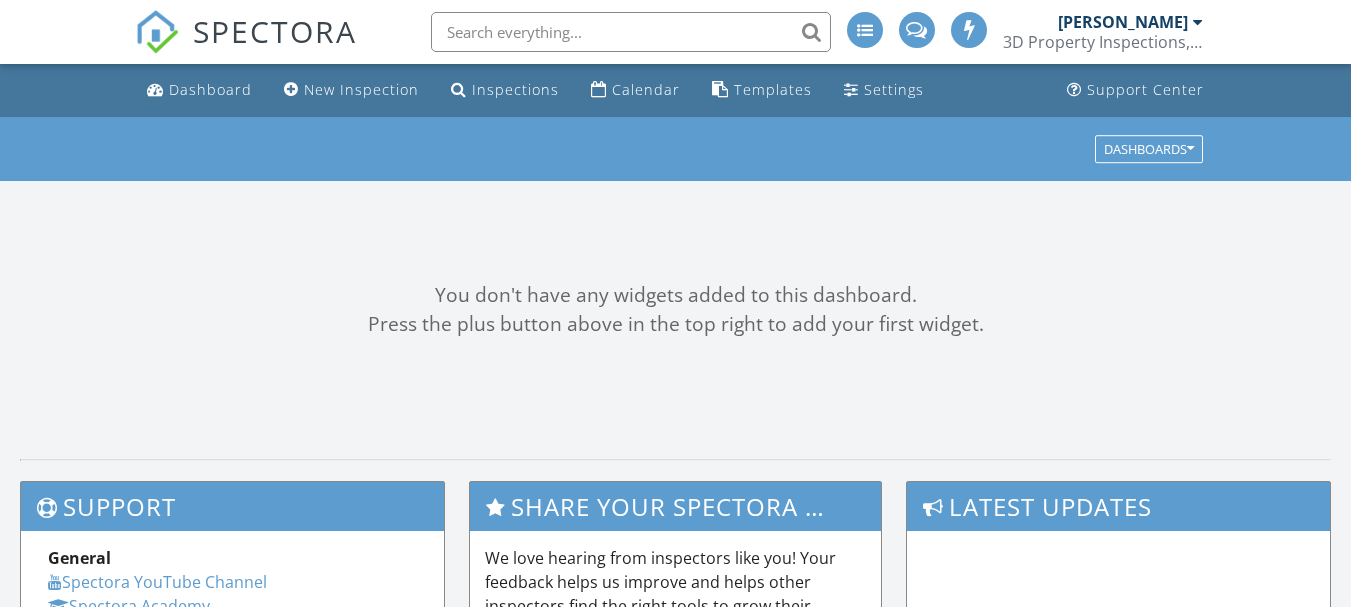 scroll, scrollTop: 0, scrollLeft: 0, axis: both 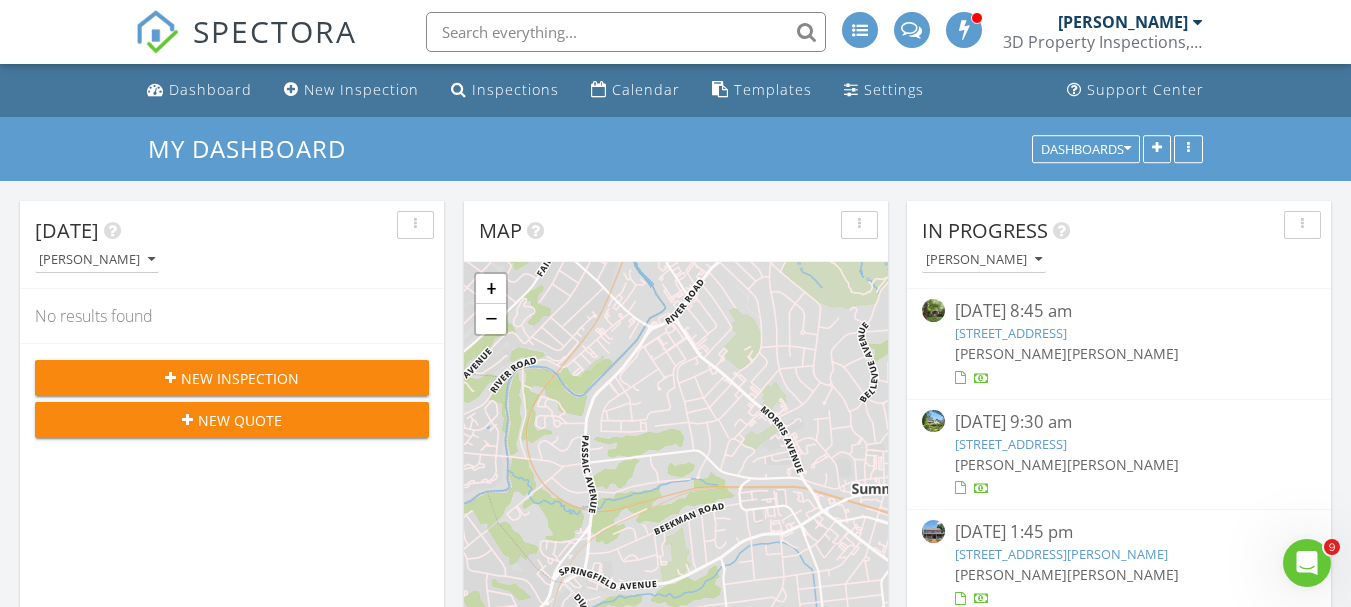 click on "[STREET_ADDRESS]" at bounding box center [1011, 333] 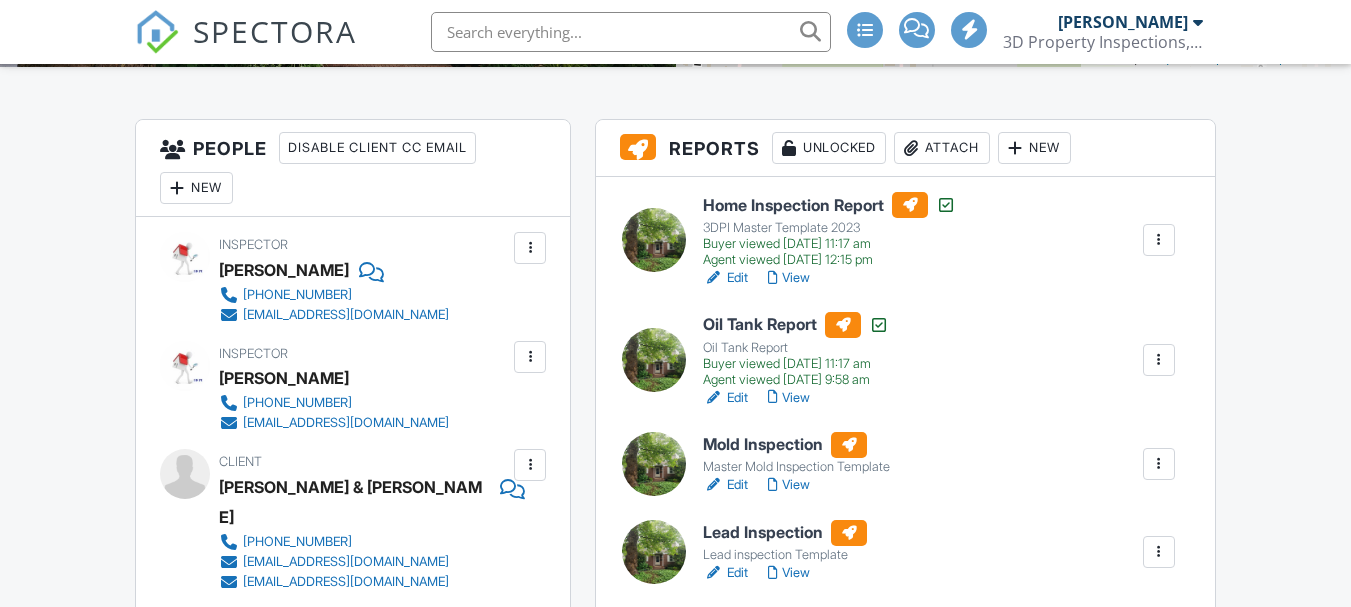 scroll, scrollTop: 467, scrollLeft: 0, axis: vertical 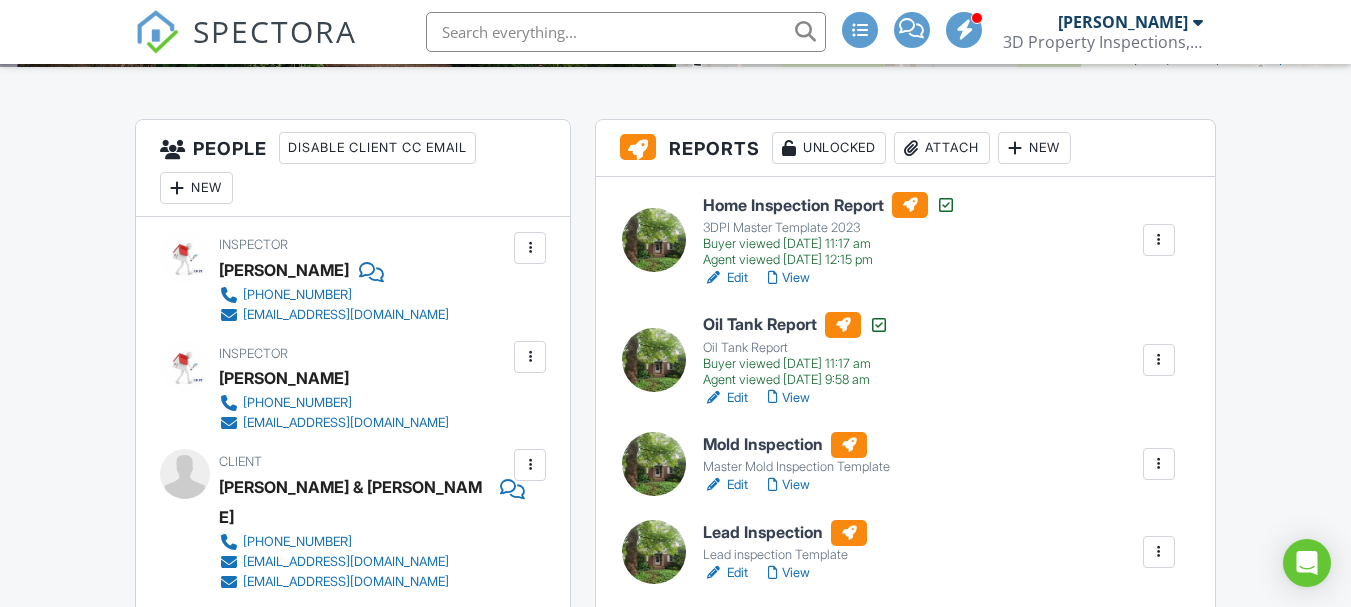 click on "Attach" at bounding box center (942, 148) 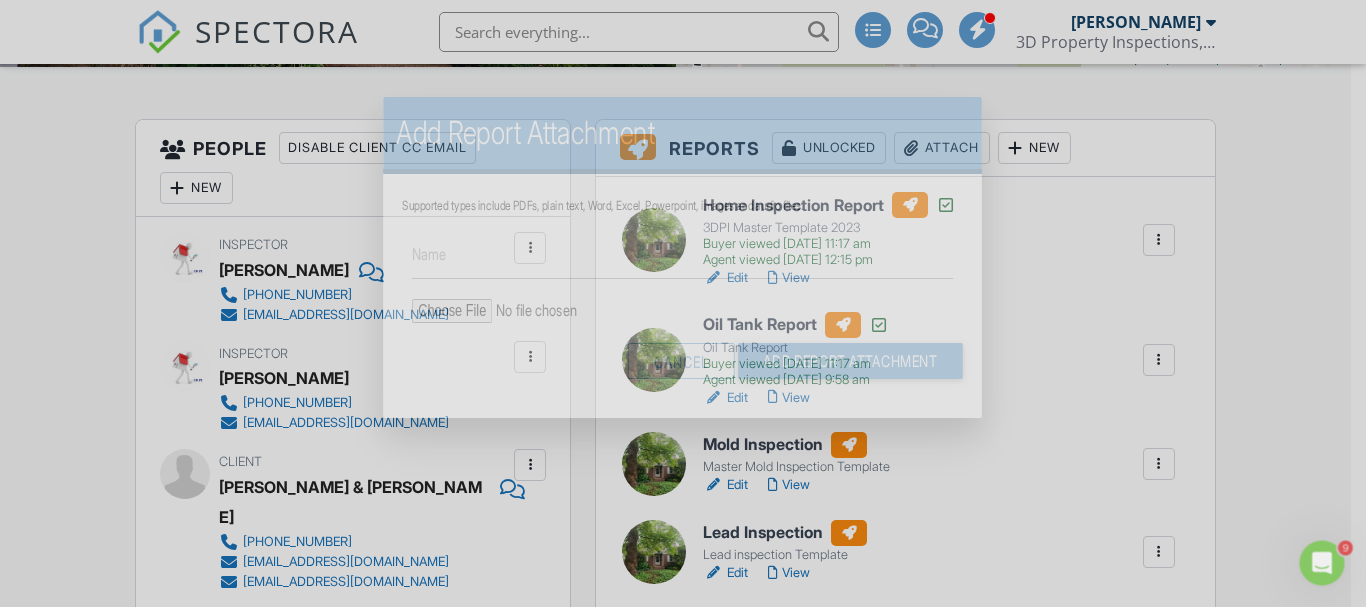 scroll, scrollTop: 0, scrollLeft: 0, axis: both 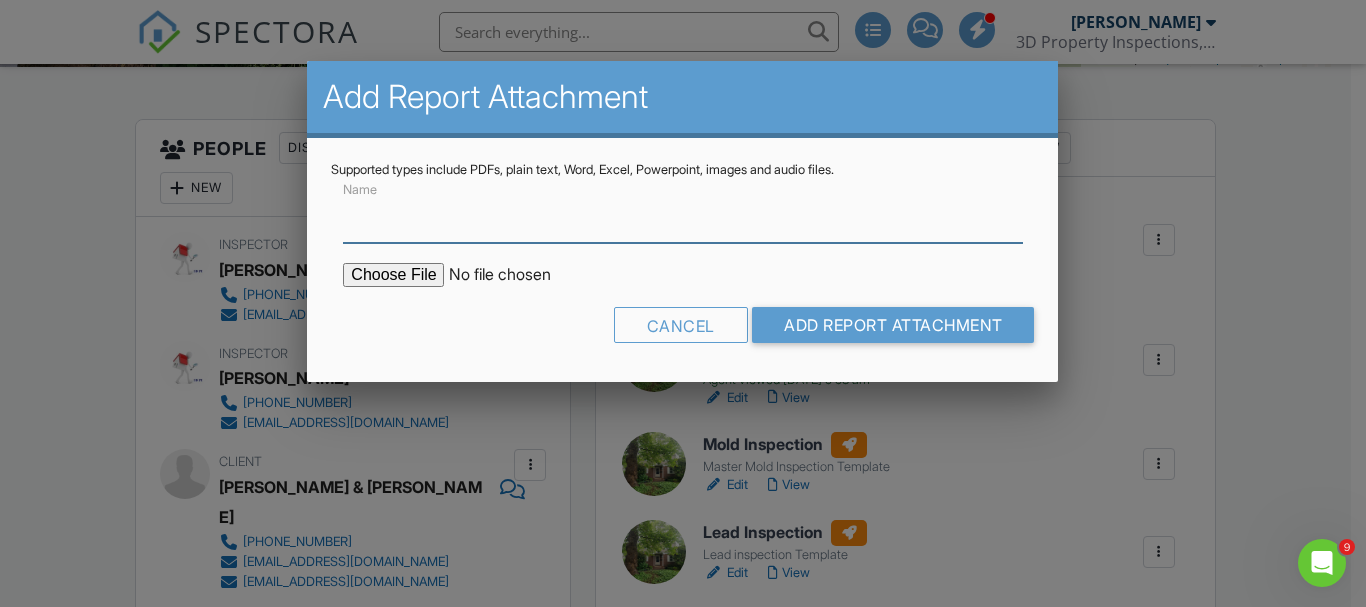 click on "Name" at bounding box center (682, 218) 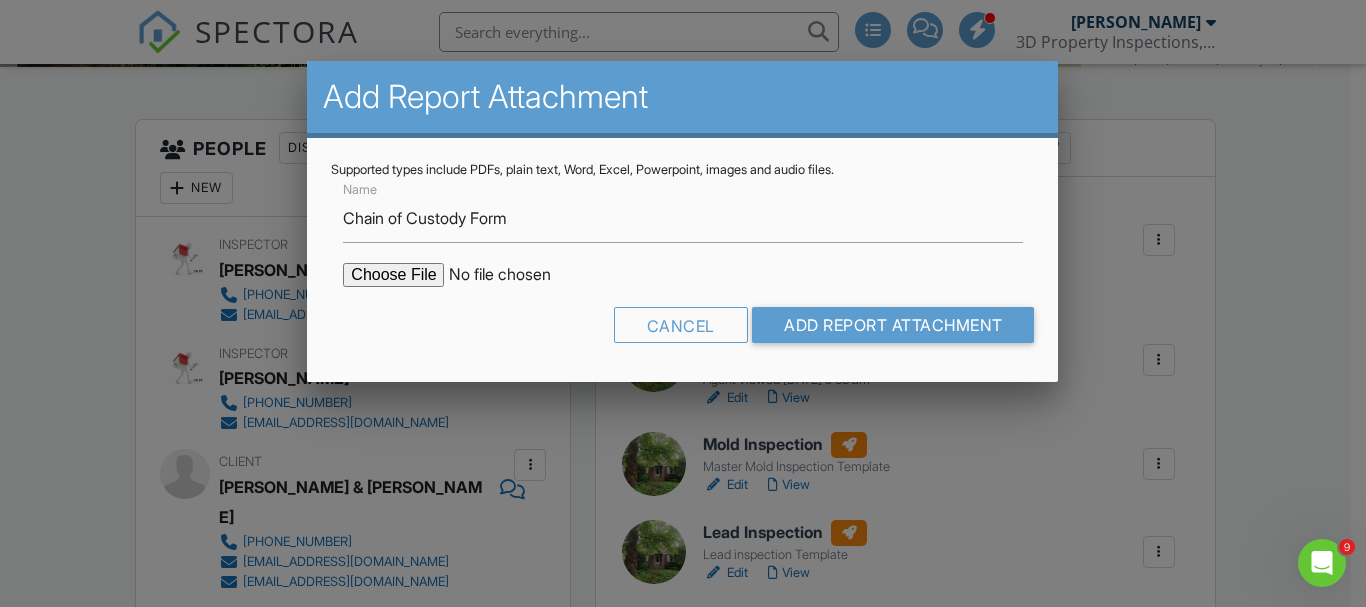 click at bounding box center [513, 275] 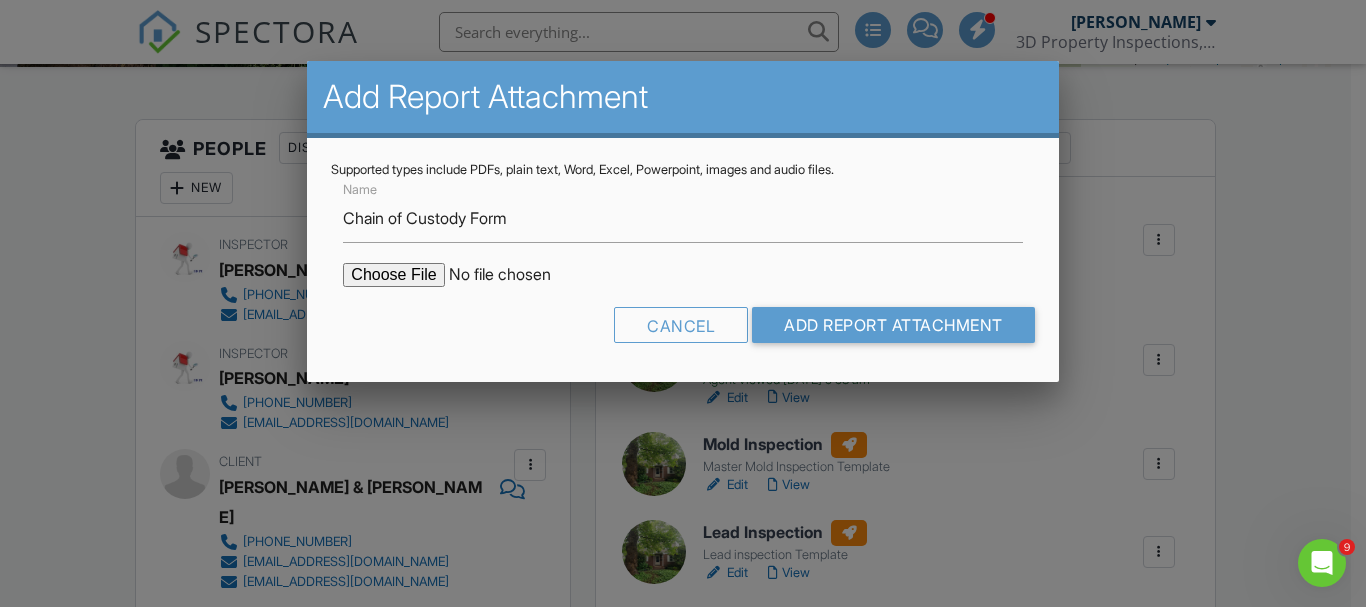 type on "C:\fakepath\chain_25029592.pdf" 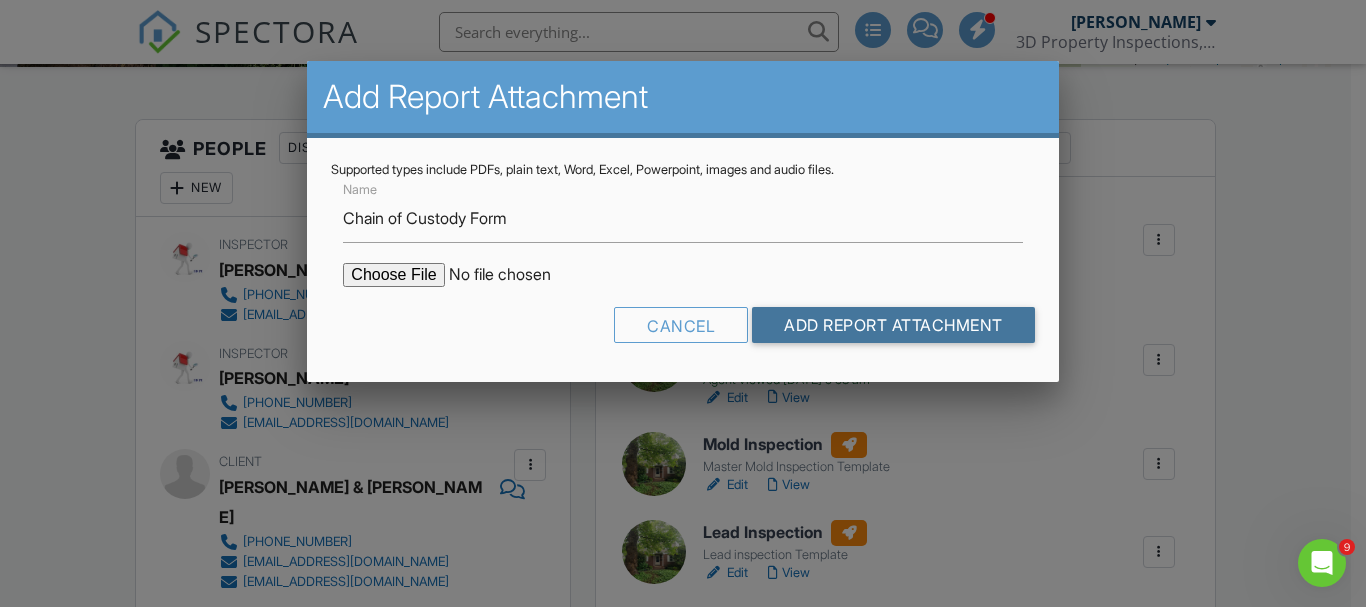 click on "Add Report Attachment" at bounding box center [893, 325] 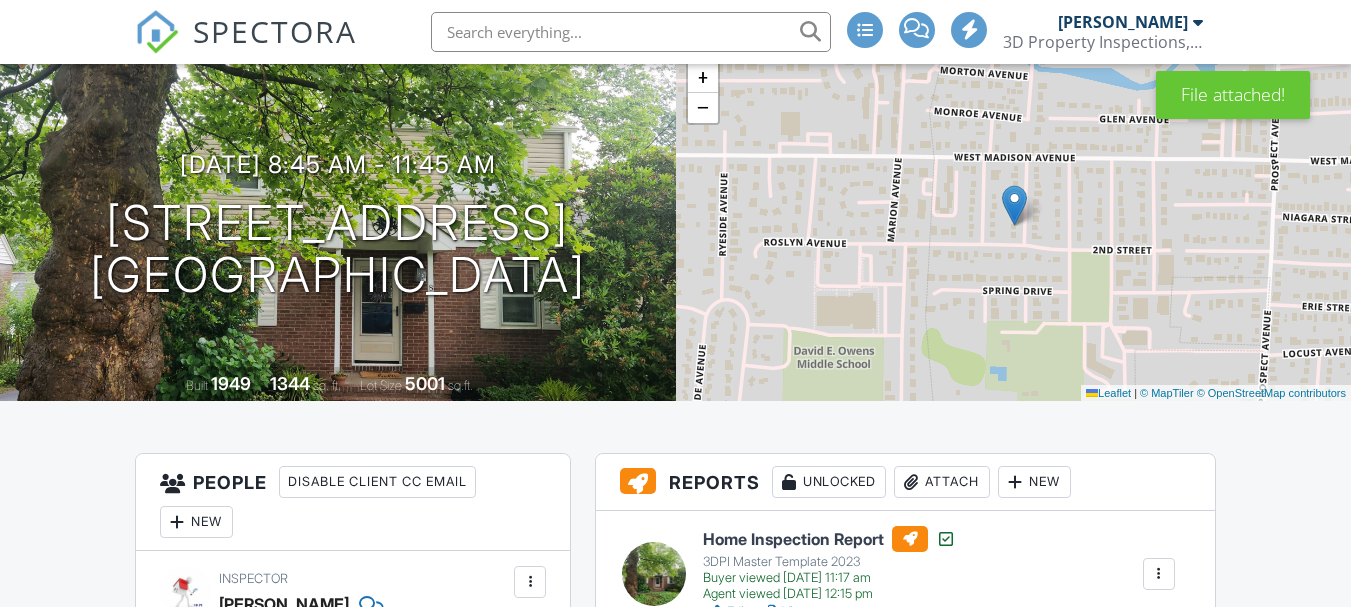 scroll, scrollTop: 400, scrollLeft: 0, axis: vertical 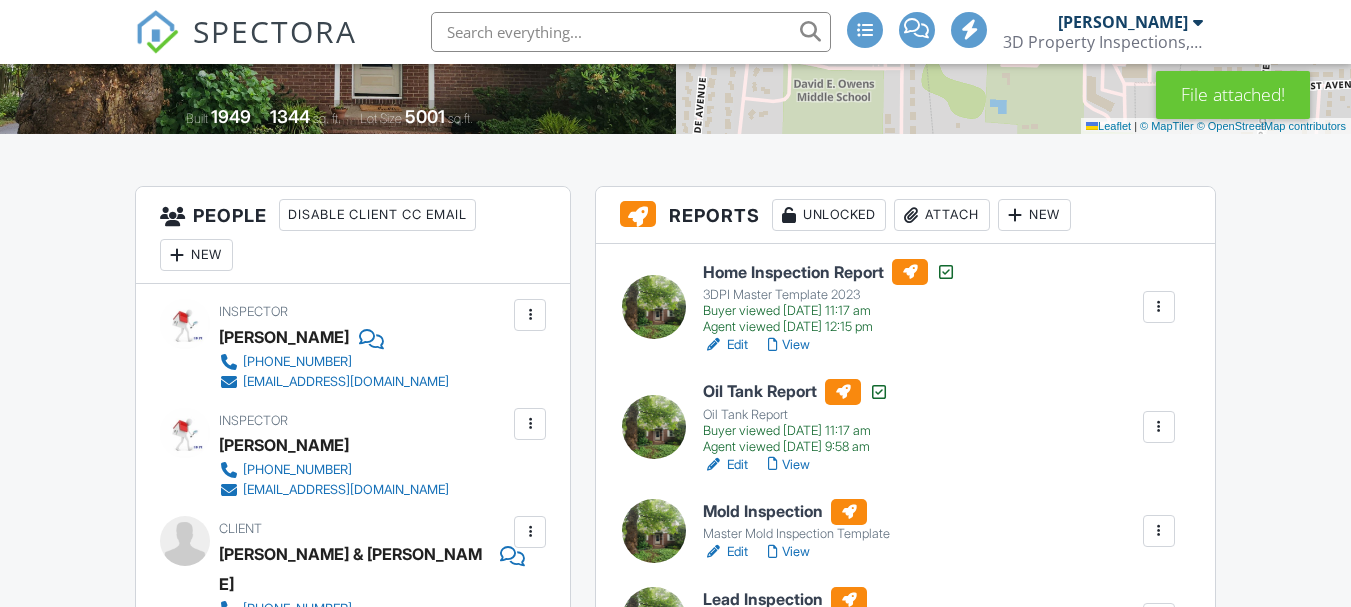 click on "Attach" at bounding box center (942, 215) 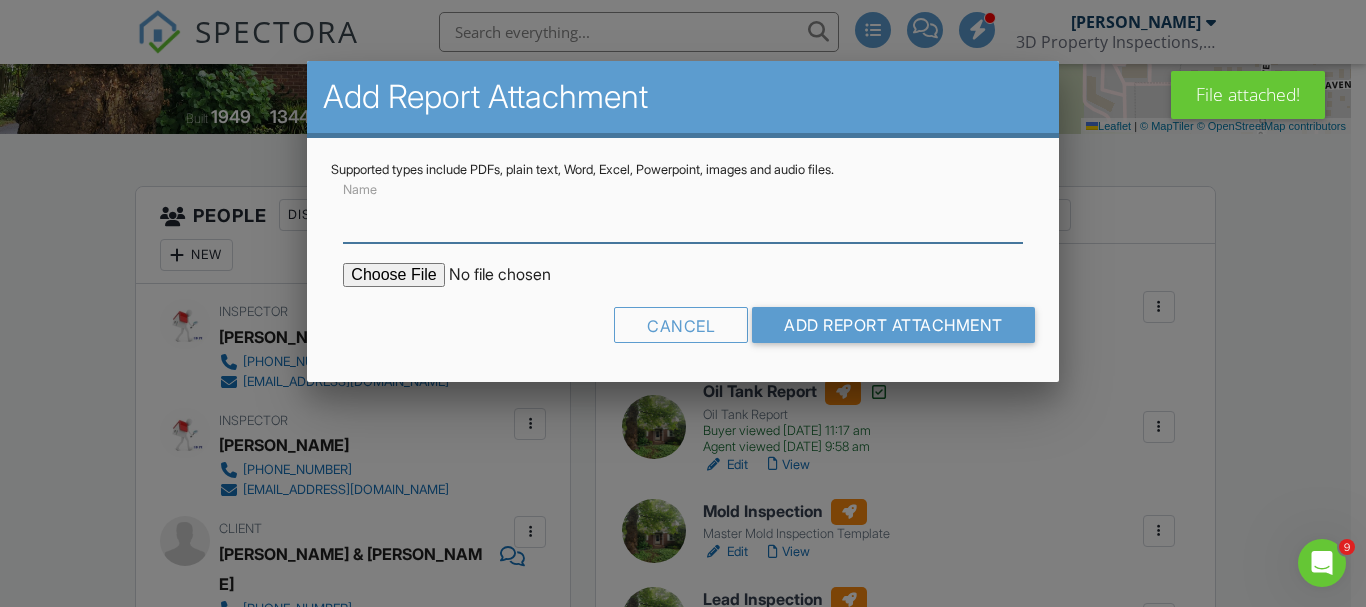 scroll, scrollTop: 0, scrollLeft: 0, axis: both 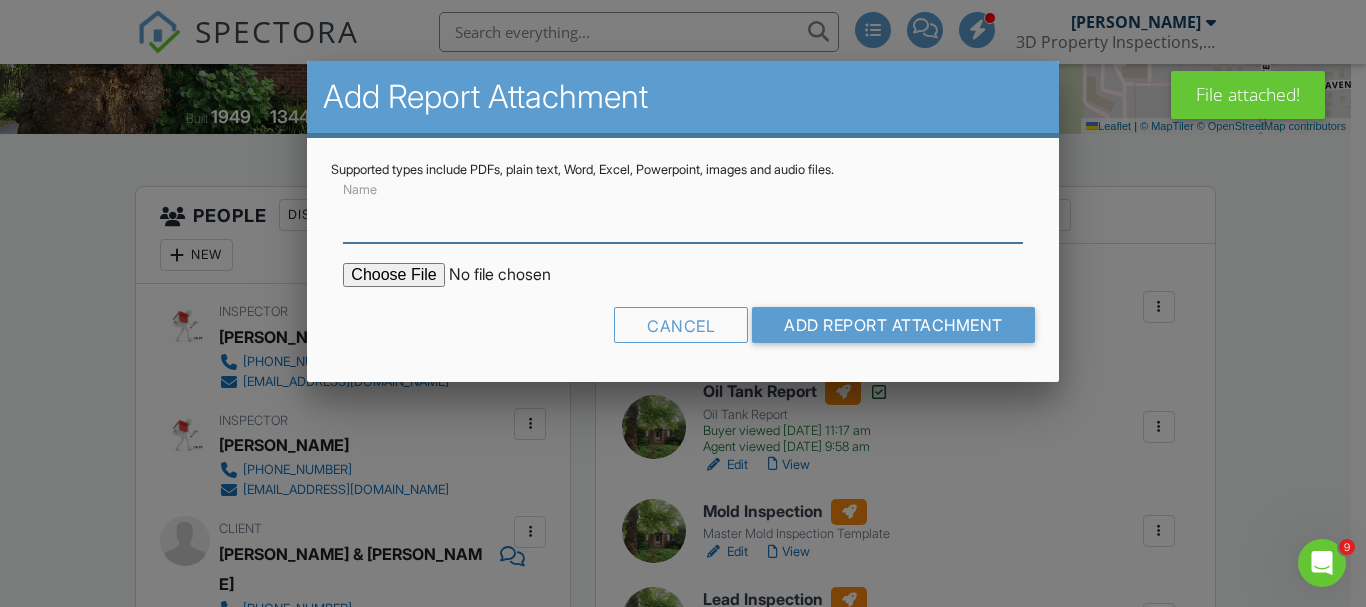 type on "mold expanded report" 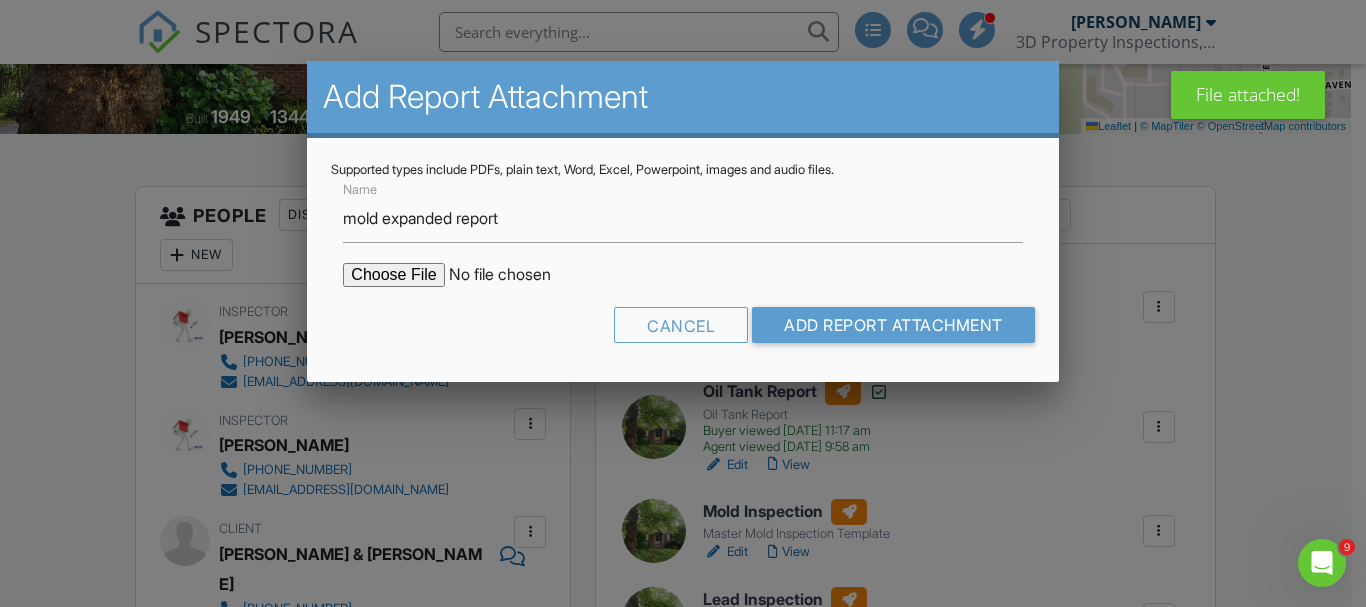 click at bounding box center (513, 275) 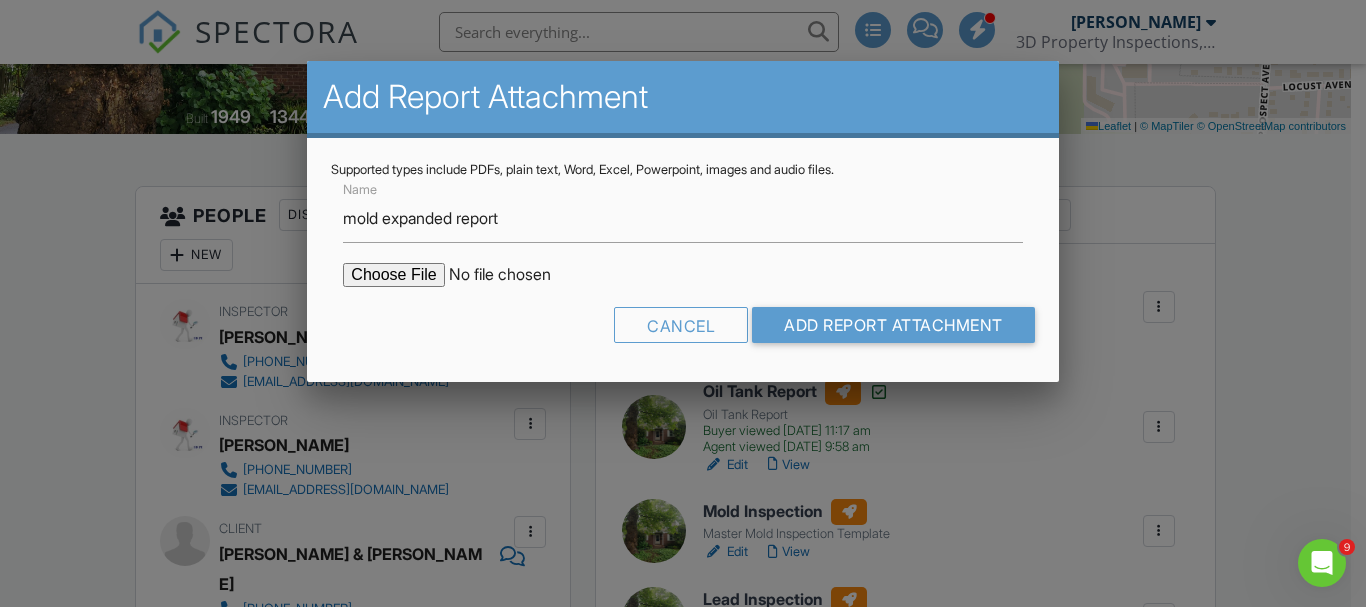 type on "C:\fakepath\report_25029592_1.pdf" 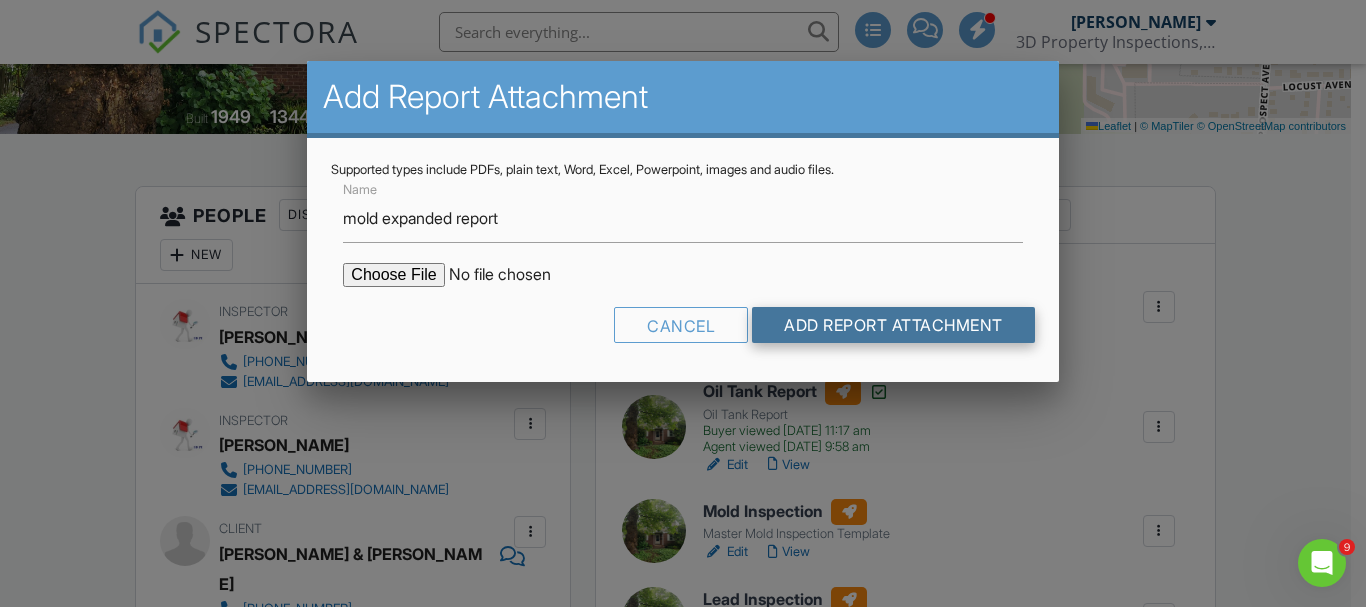click on "Add Report Attachment" at bounding box center [893, 325] 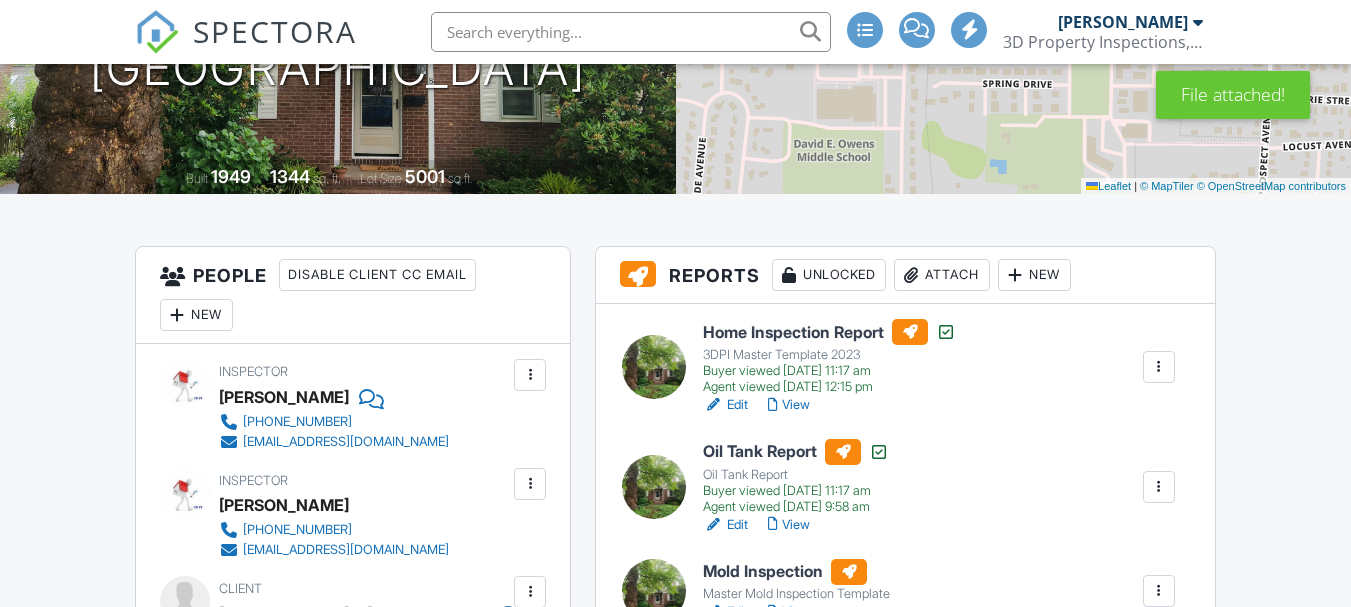 scroll, scrollTop: 533, scrollLeft: 0, axis: vertical 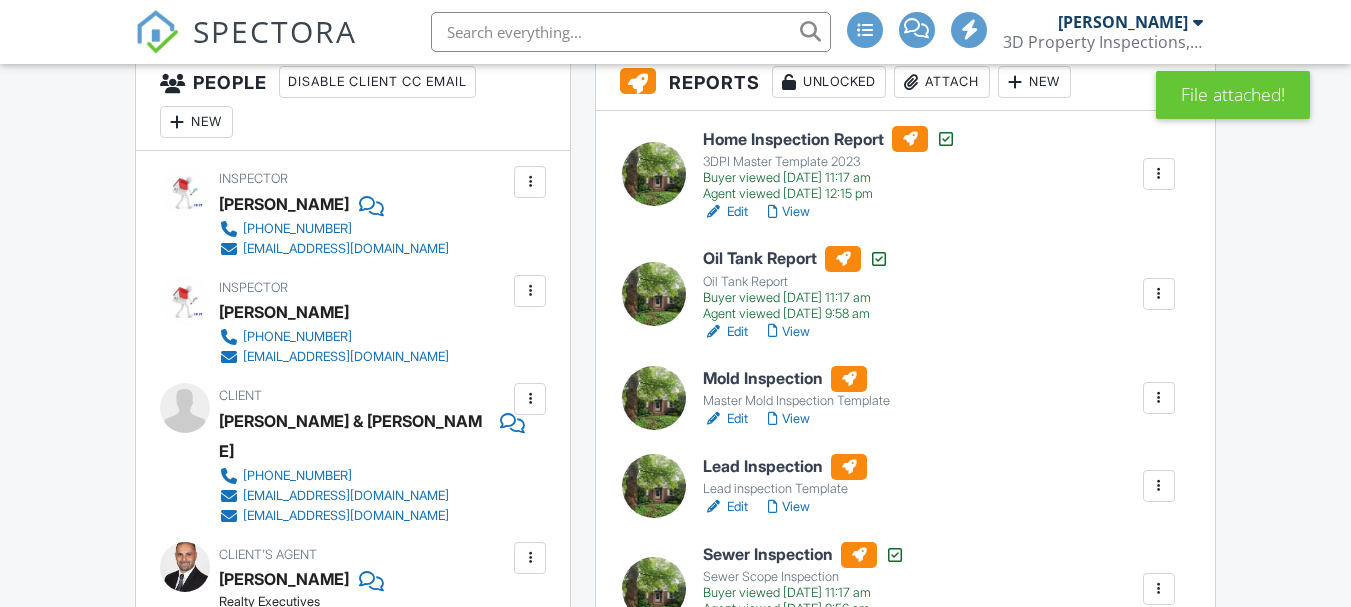 click on "Mold Inspection" at bounding box center (796, 379) 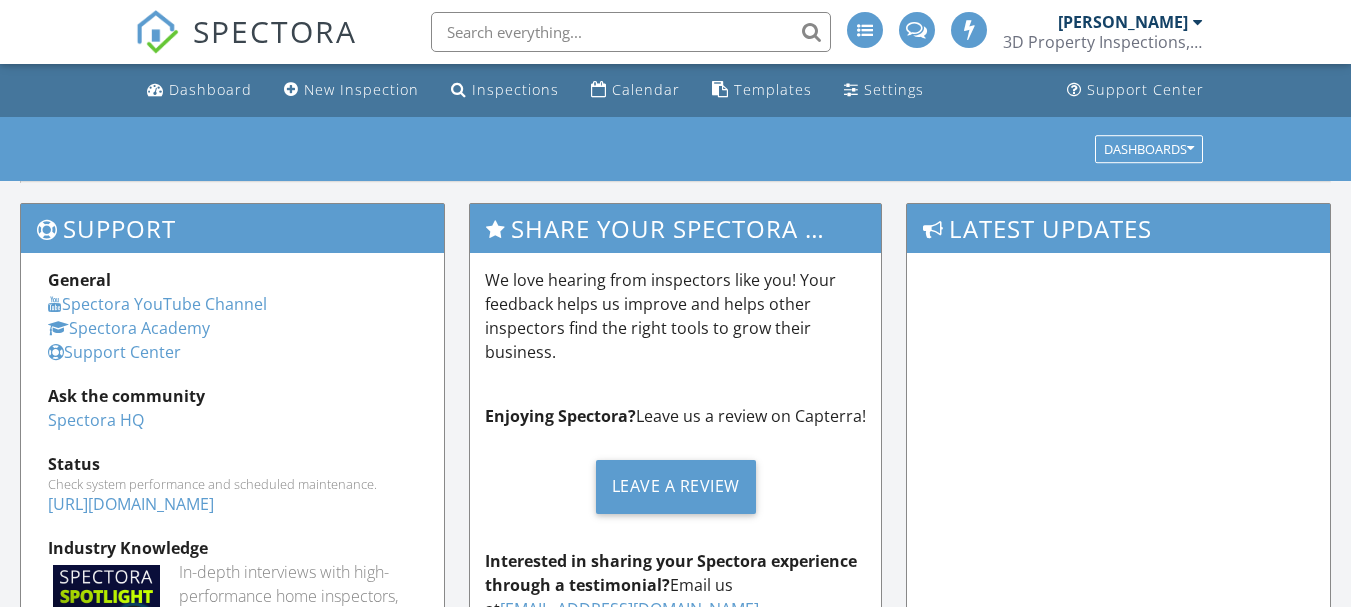 scroll, scrollTop: 0, scrollLeft: 0, axis: both 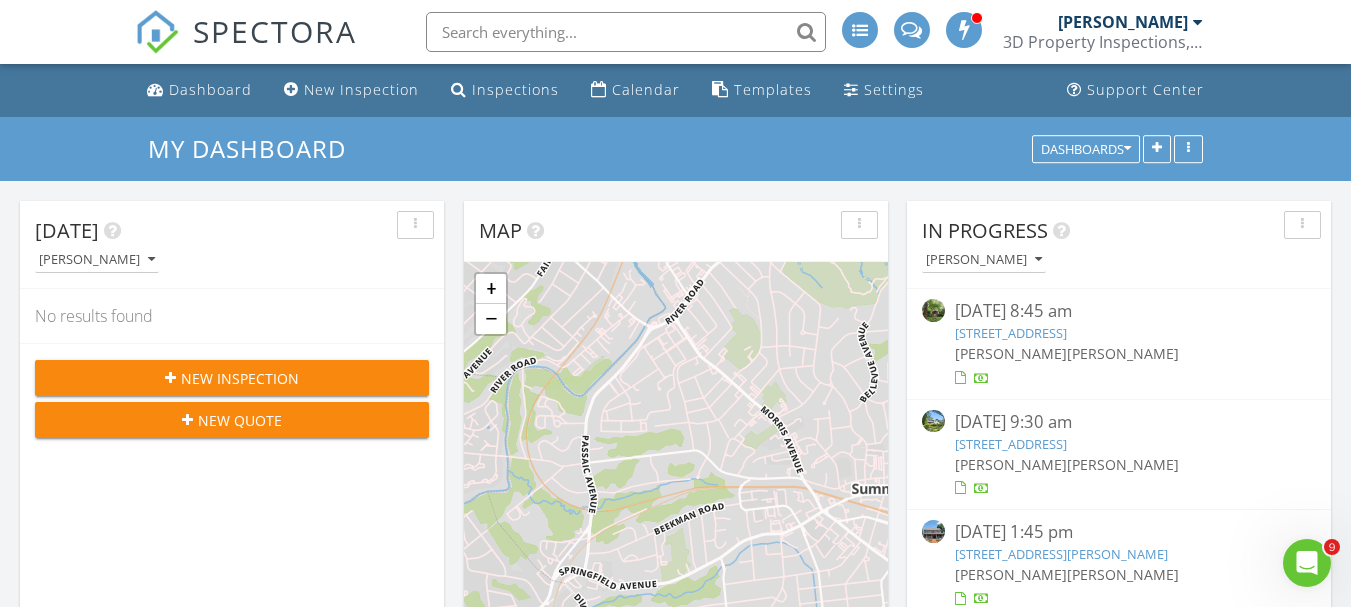 click on "[STREET_ADDRESS]" at bounding box center [1011, 333] 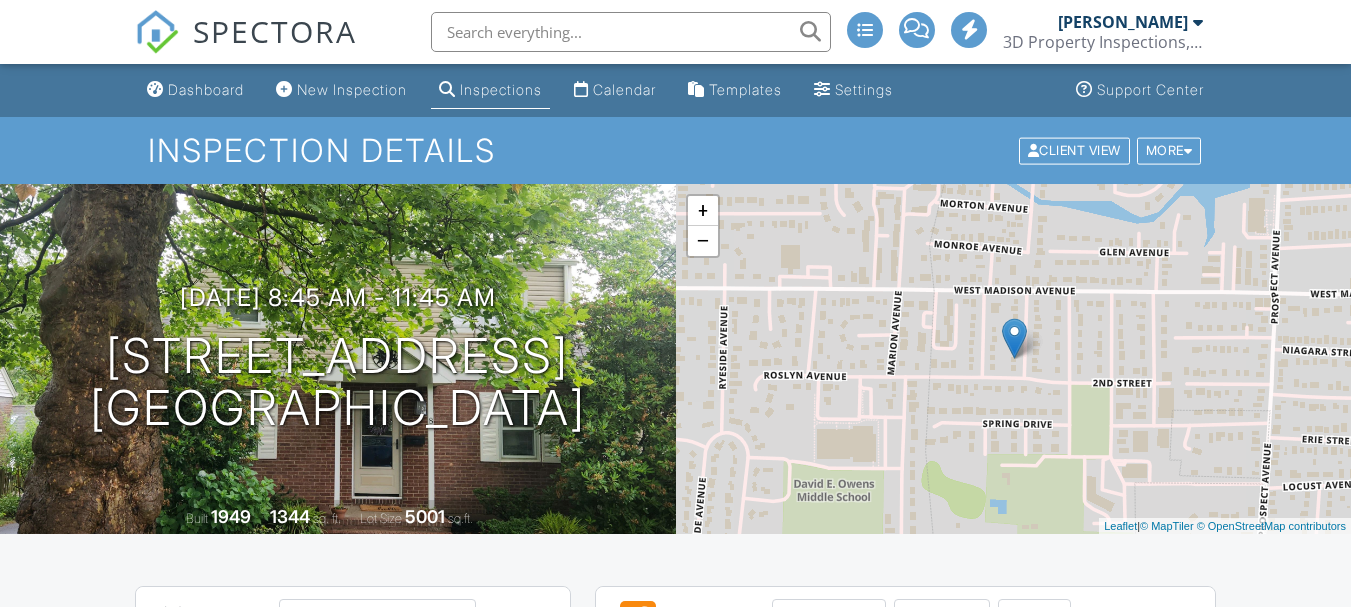 click on "Attach" at bounding box center [942, 615] 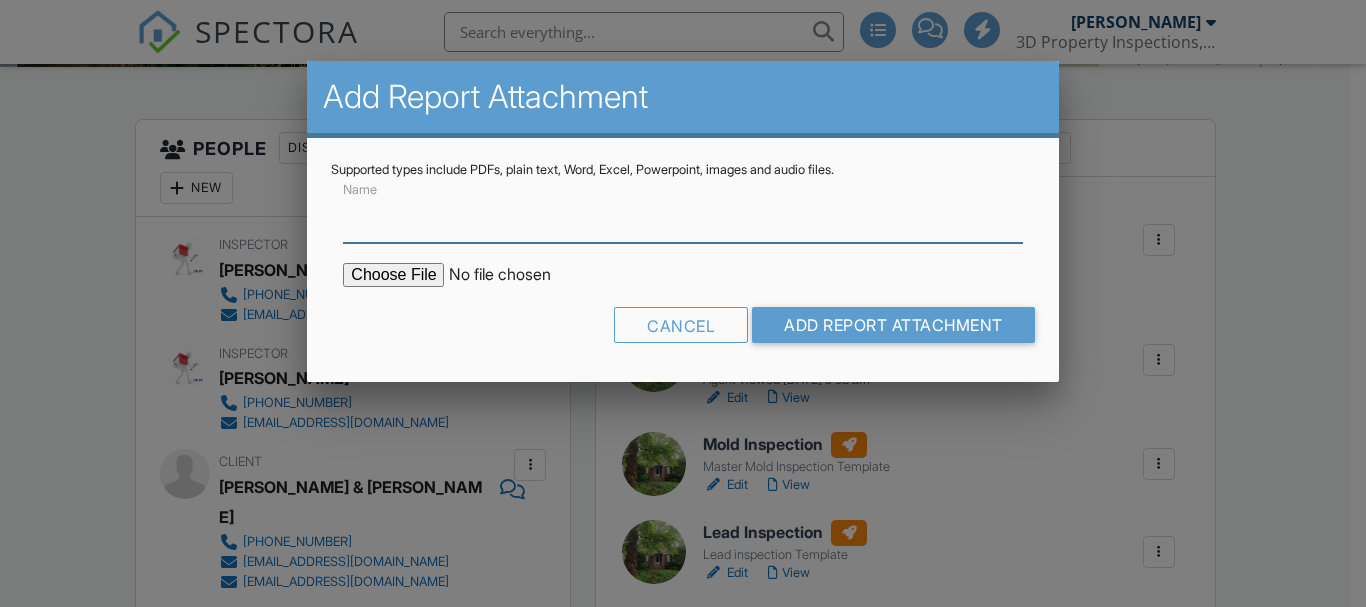 scroll, scrollTop: 467, scrollLeft: 0, axis: vertical 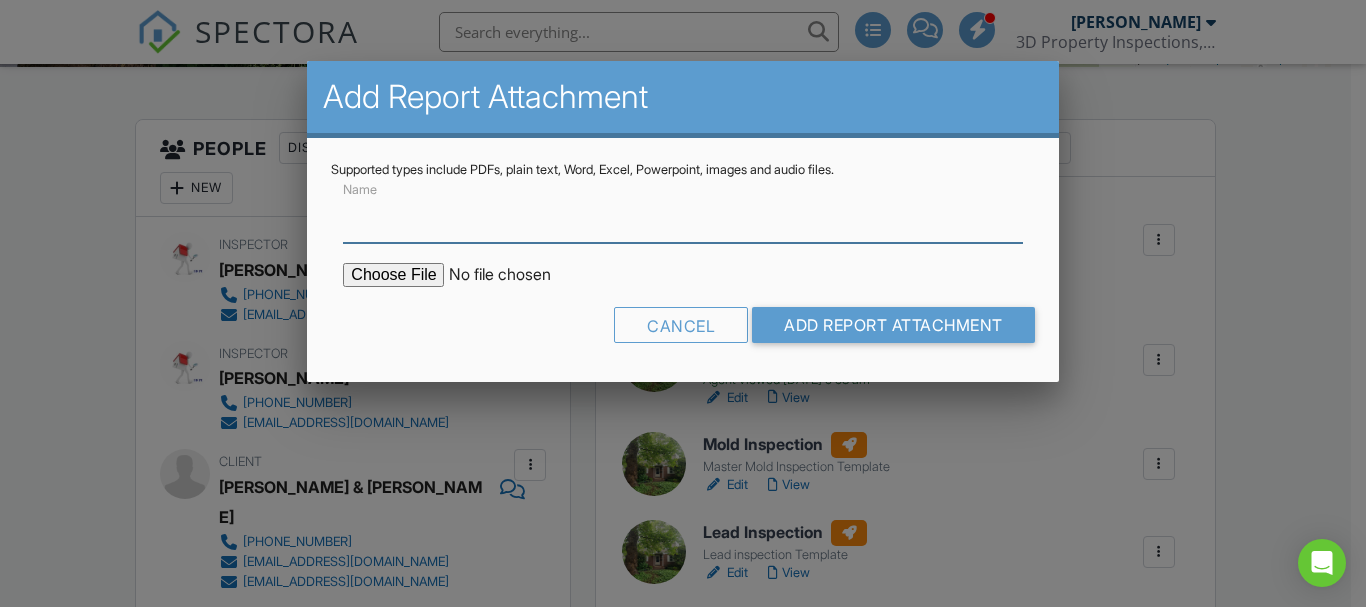 click on "Name" at bounding box center [682, 218] 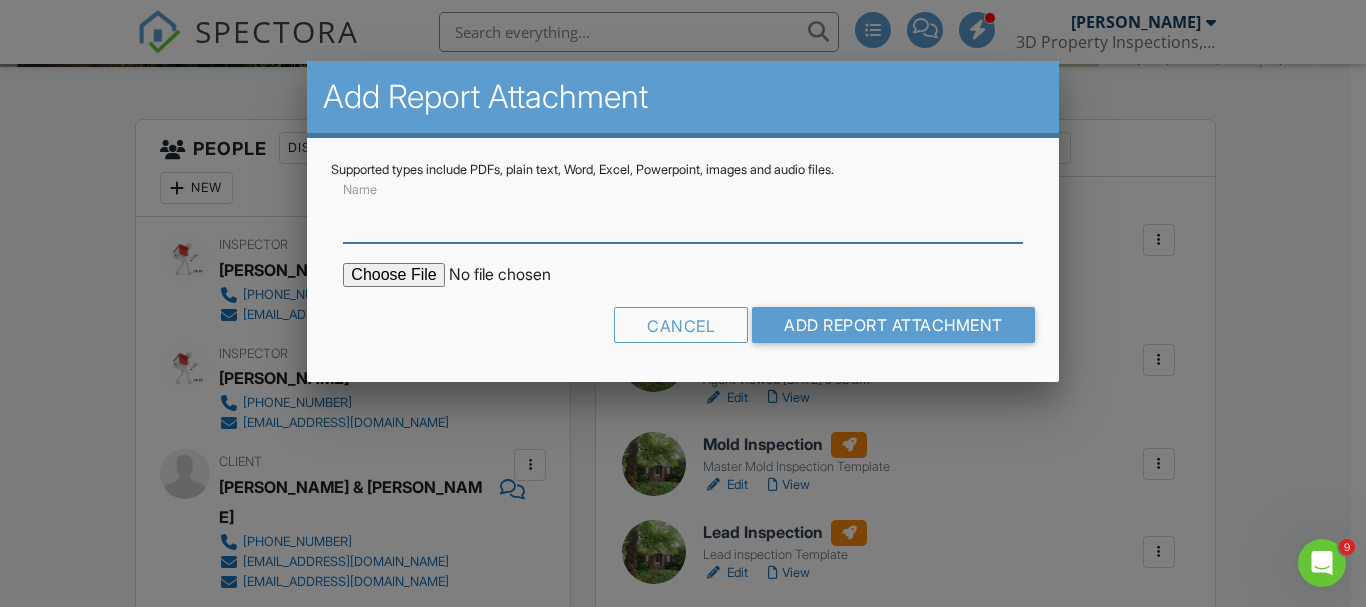 scroll, scrollTop: 0, scrollLeft: 0, axis: both 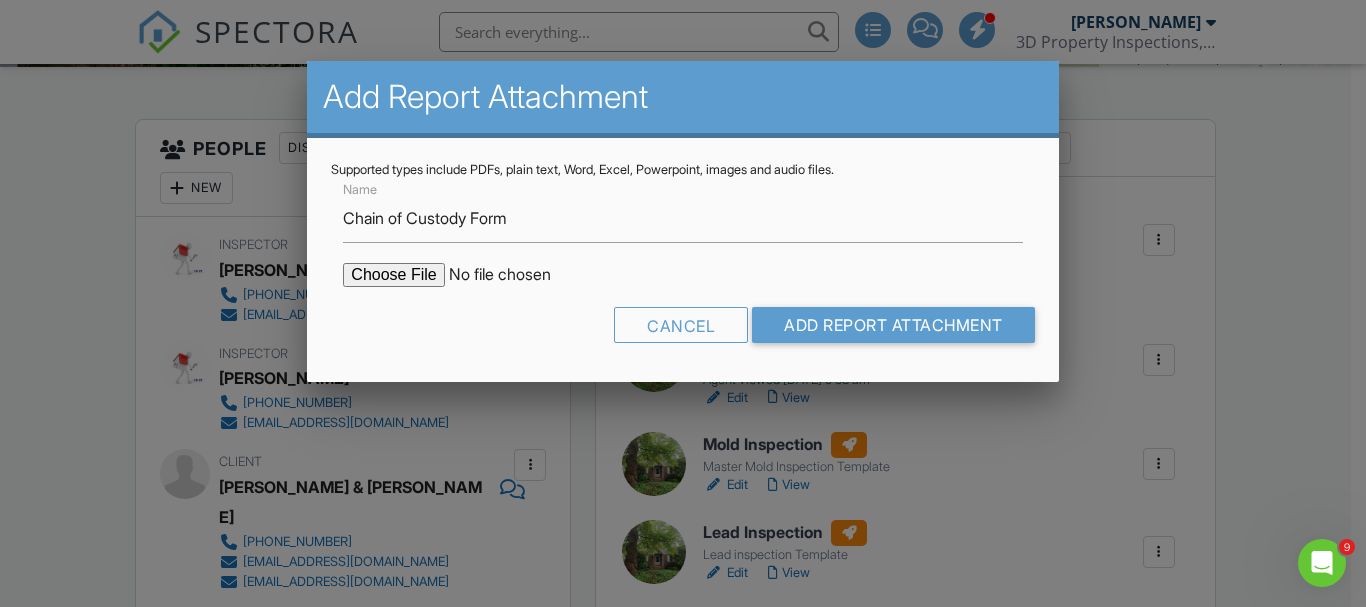 click at bounding box center [513, 275] 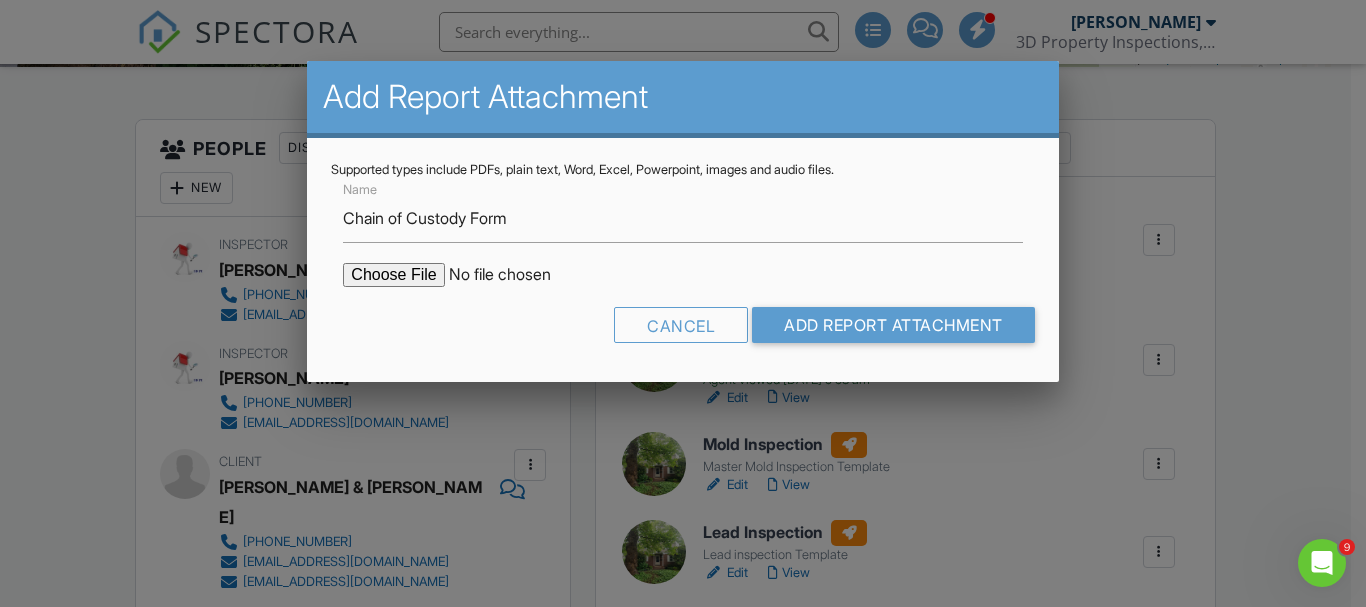 type on "C:\fakepath\012526429_coc.pdf" 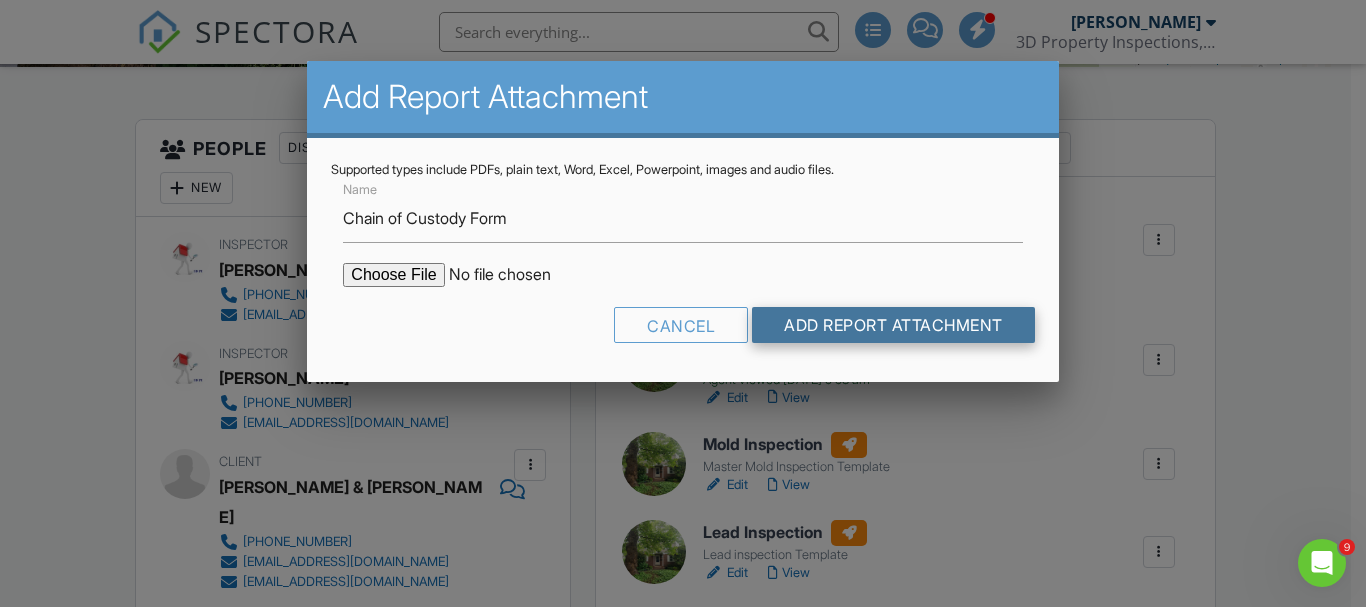 click on "Add Report Attachment" at bounding box center (893, 325) 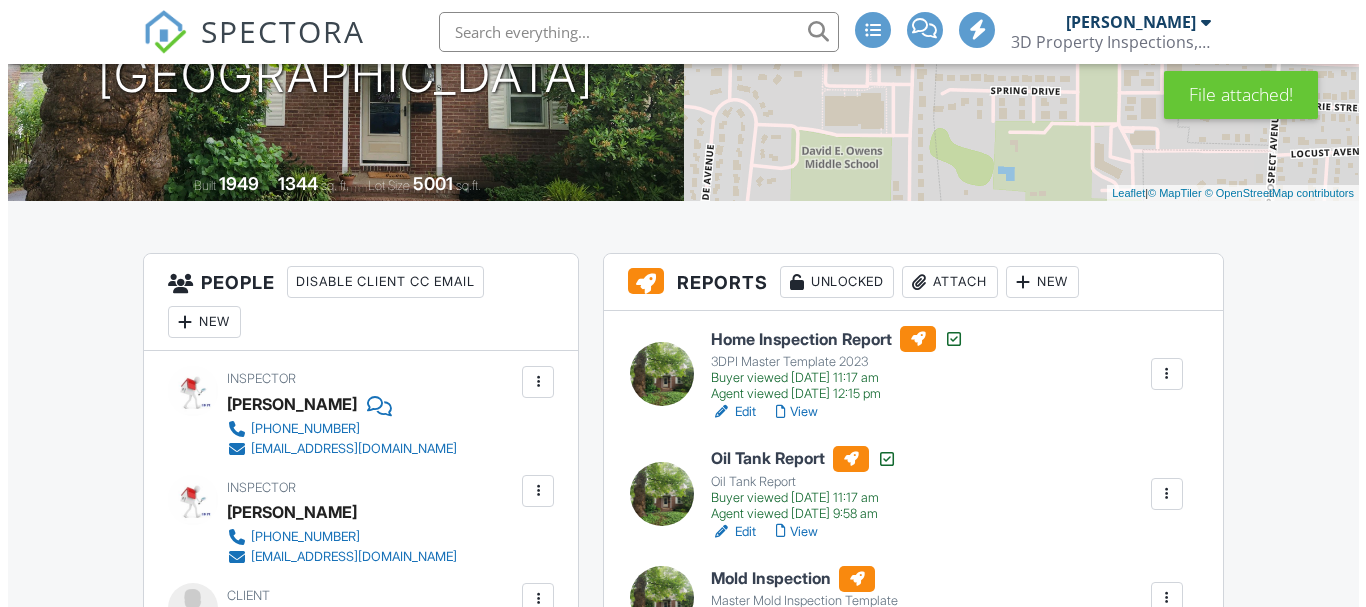 scroll, scrollTop: 333, scrollLeft: 0, axis: vertical 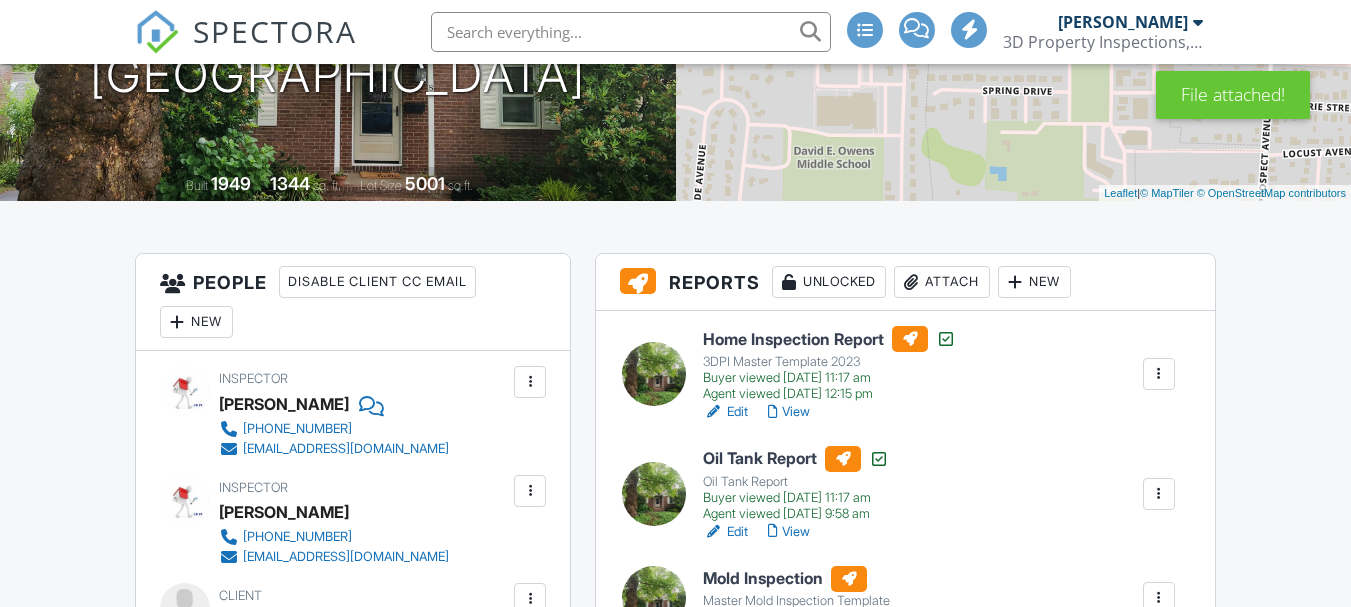 click on "Attach" at bounding box center [942, 282] 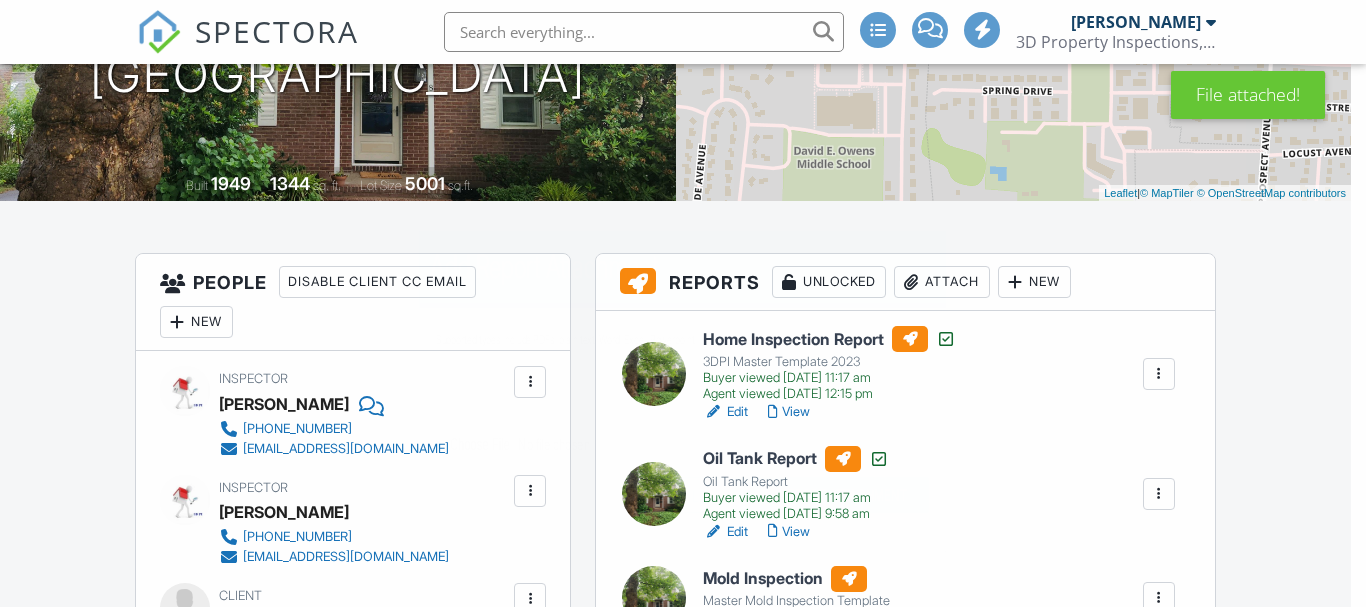 scroll, scrollTop: 0, scrollLeft: 0, axis: both 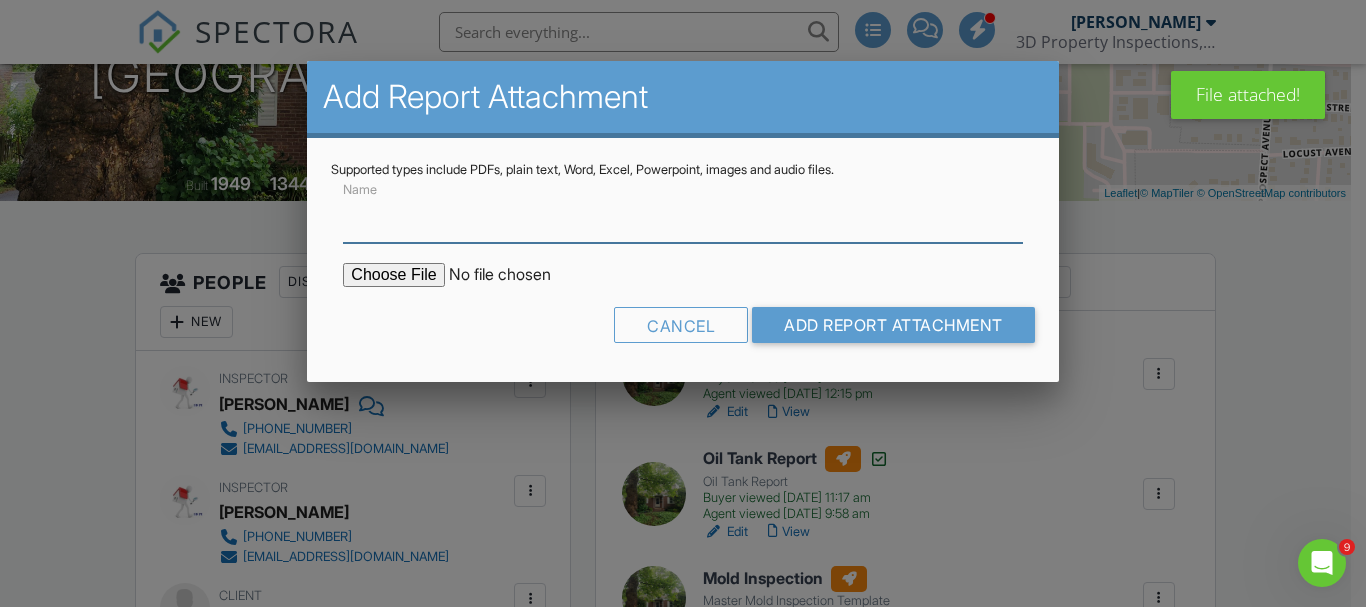click on "Name" at bounding box center [682, 218] 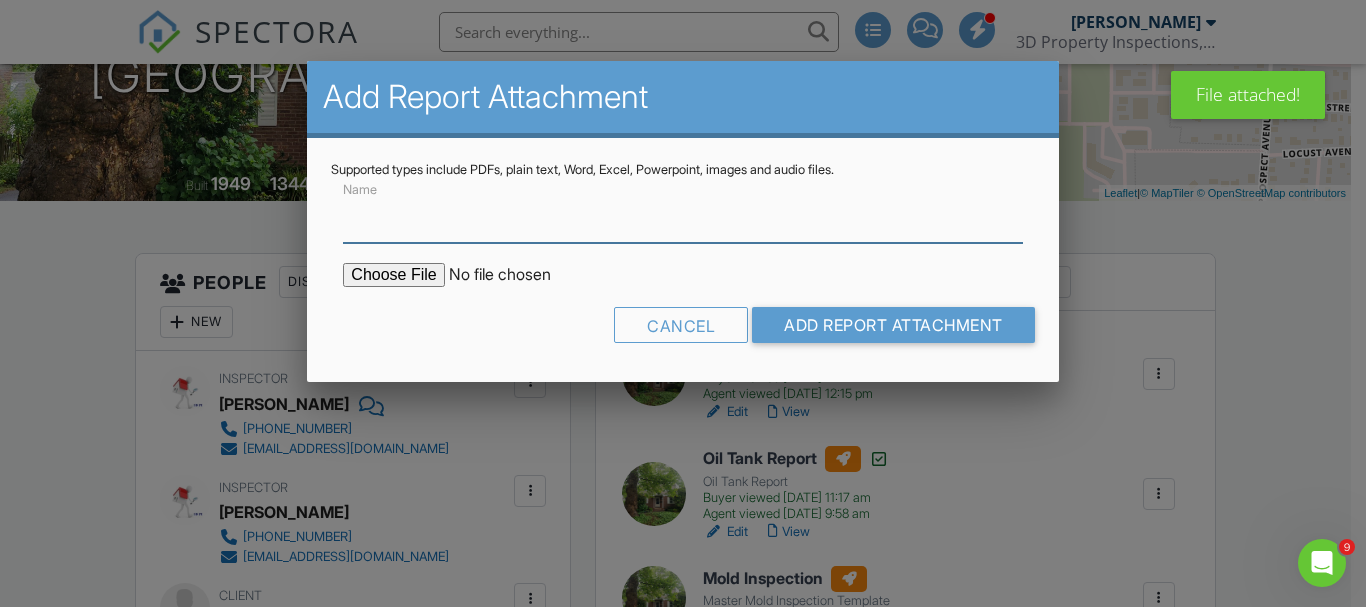 type on "Lead results" 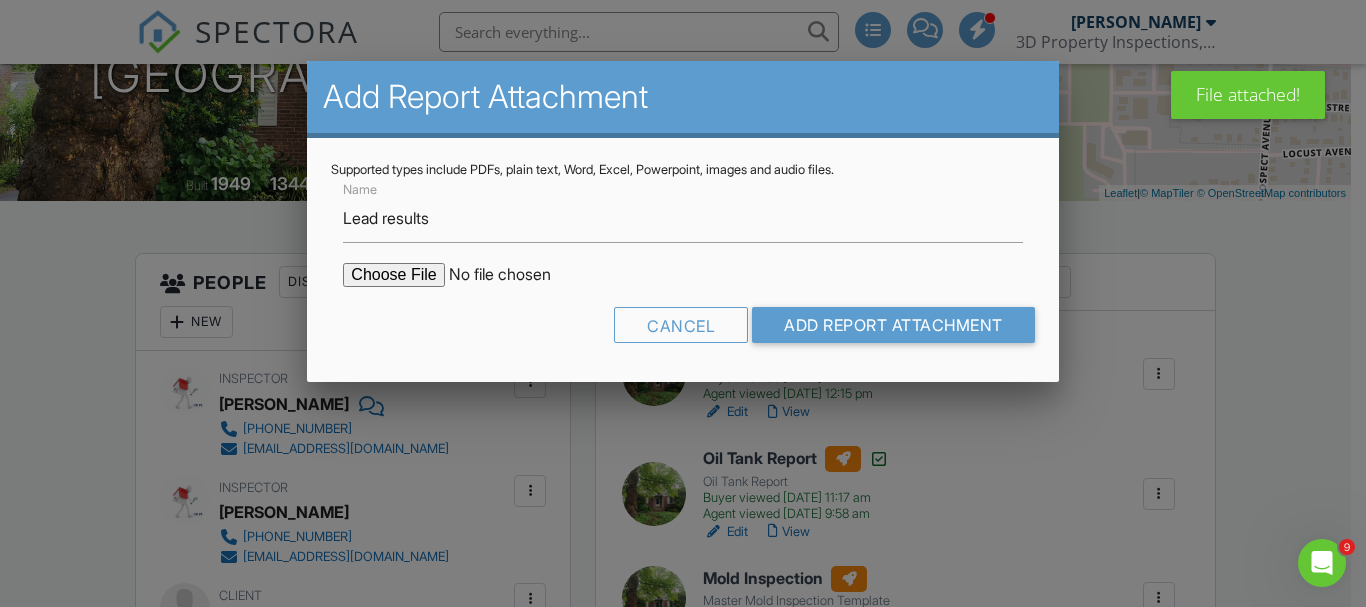 click at bounding box center (513, 275) 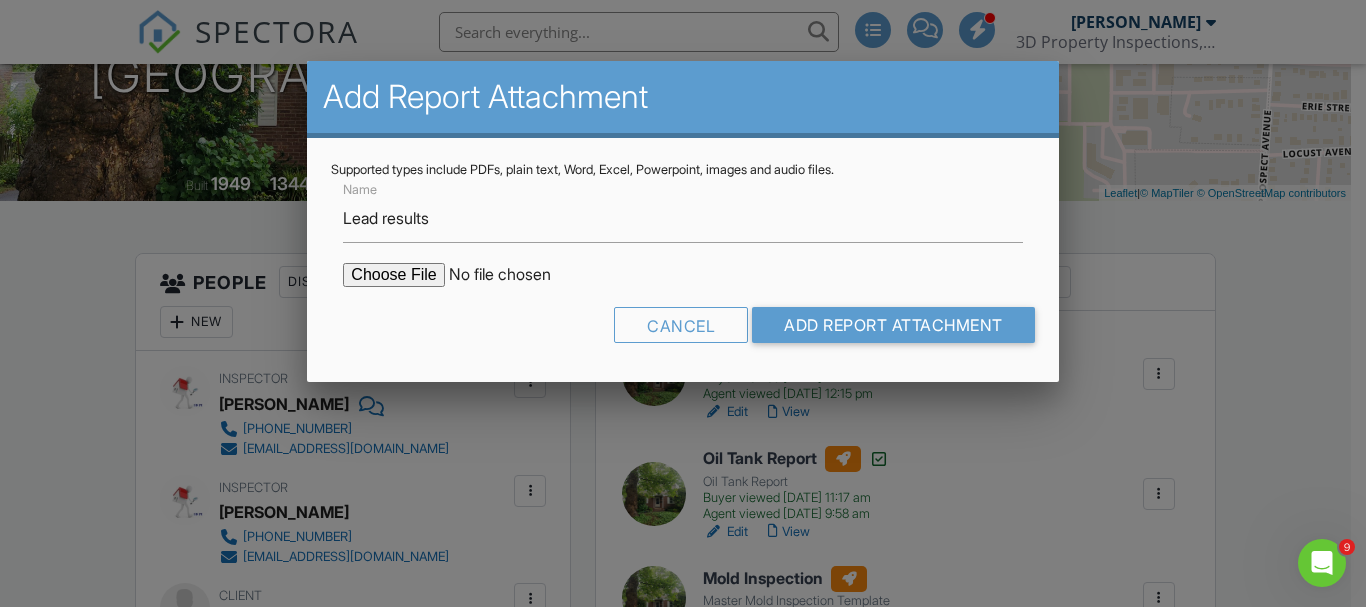 type on "C:\fakepath\012526429_002.pdf" 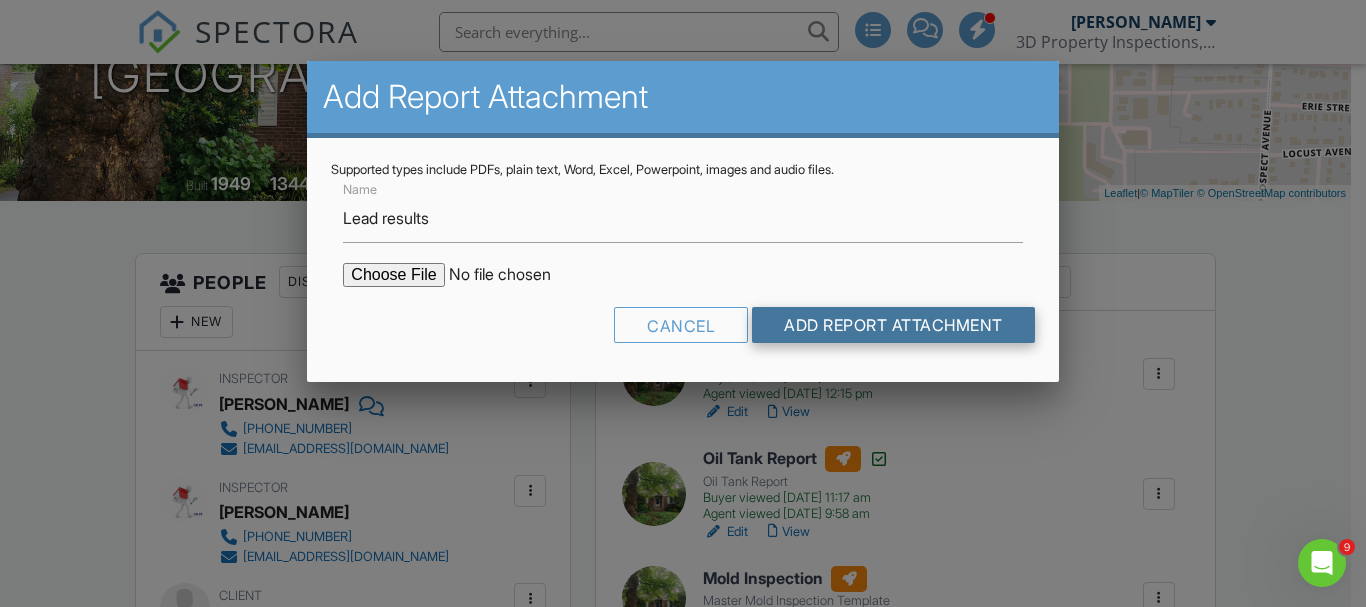 click on "Add Report Attachment" at bounding box center (893, 325) 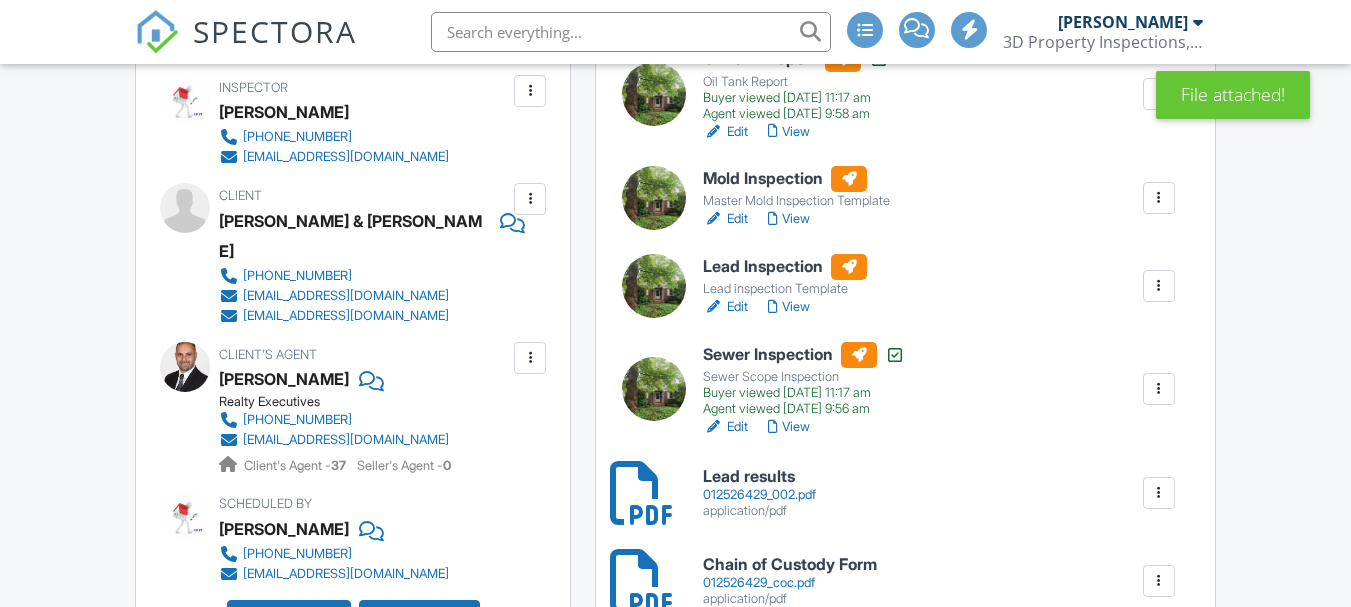 scroll, scrollTop: 733, scrollLeft: 0, axis: vertical 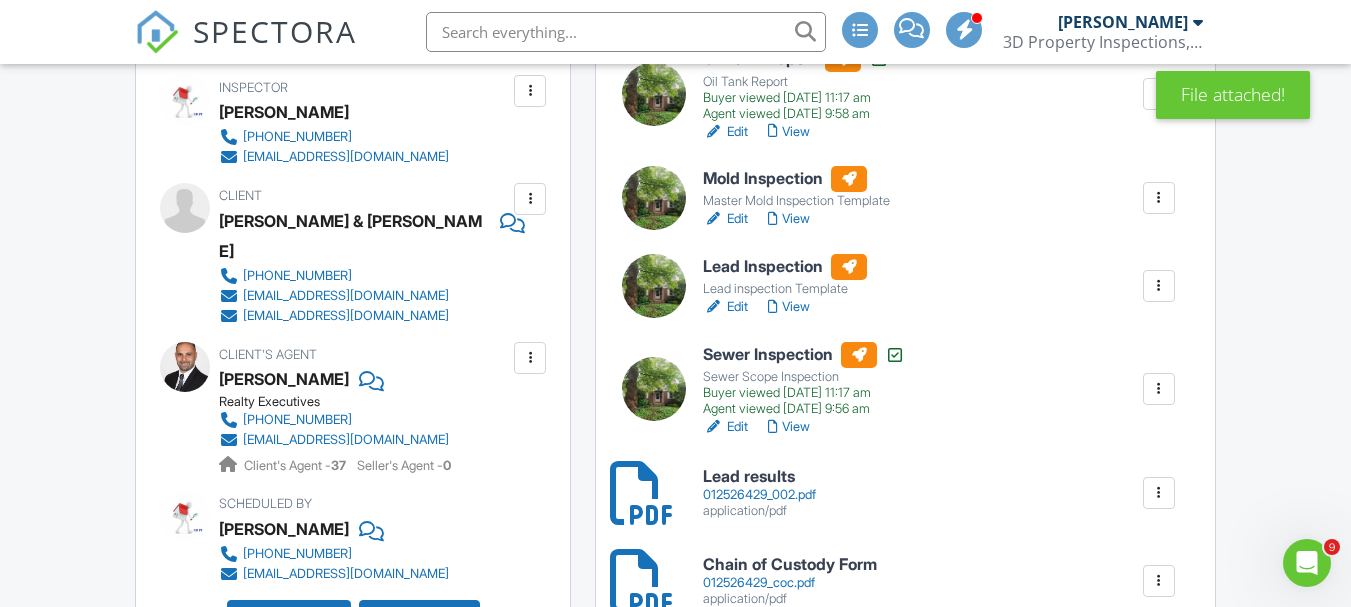 click on "Lead Inspection" at bounding box center (785, 267) 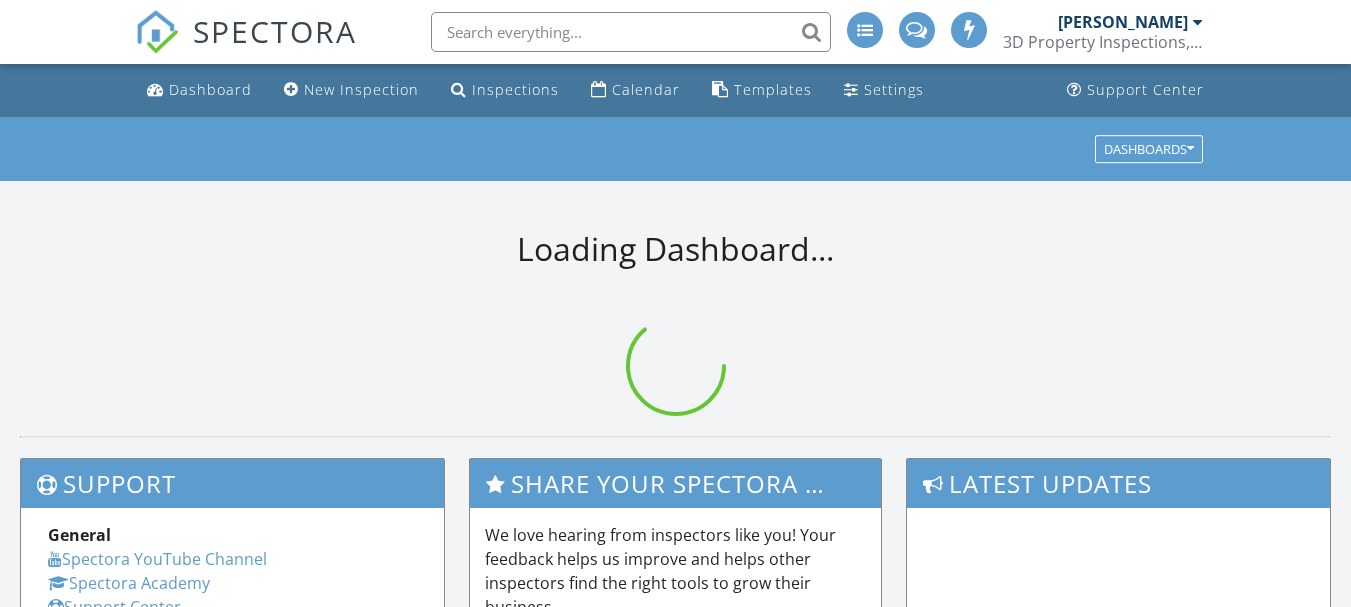 scroll, scrollTop: 0, scrollLeft: 0, axis: both 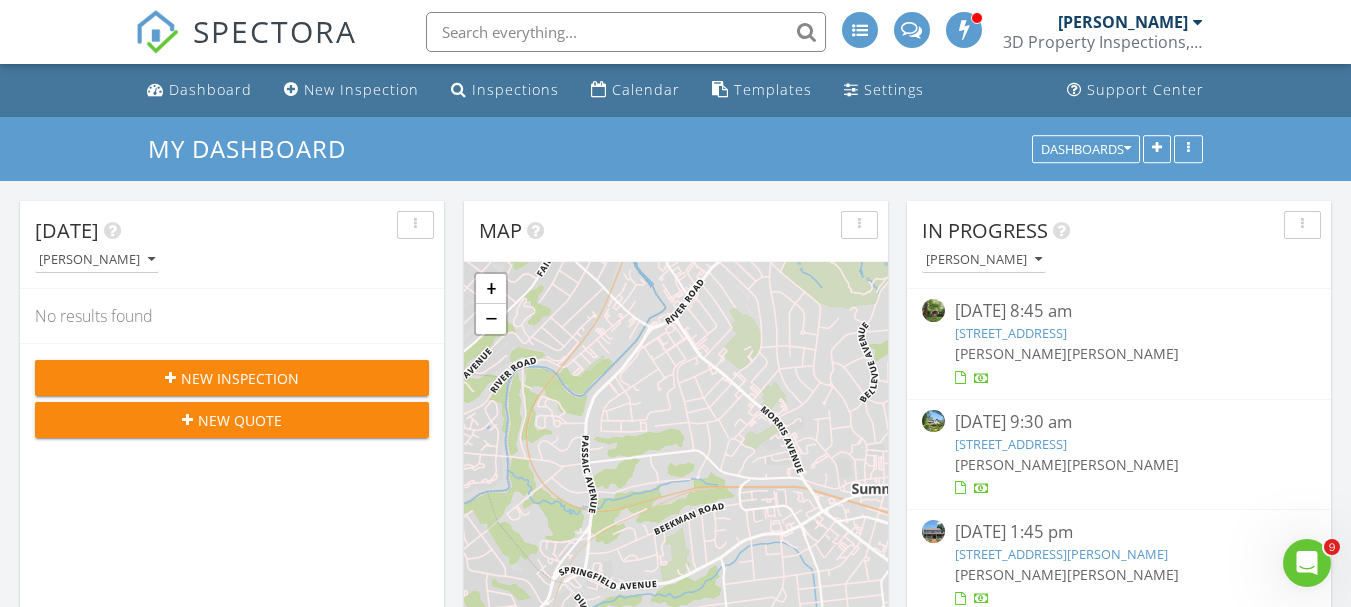 click on "8 Highland Ave, Dumont, NJ 07628" at bounding box center (1011, 333) 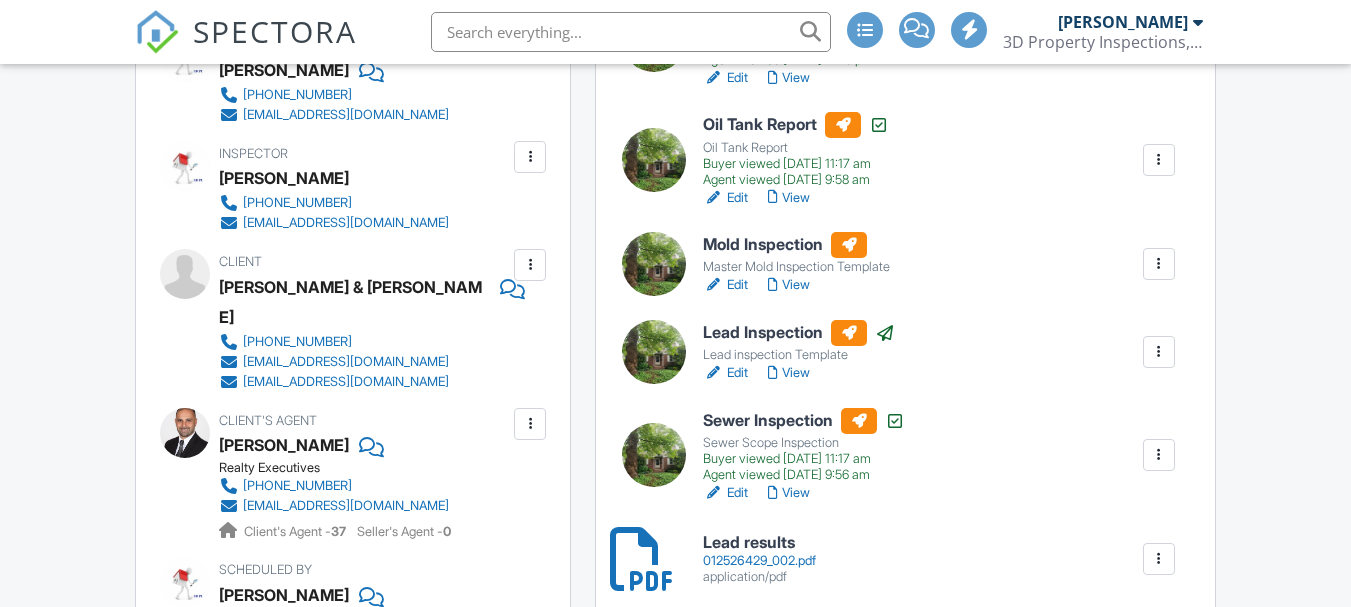 scroll, scrollTop: 667, scrollLeft: 0, axis: vertical 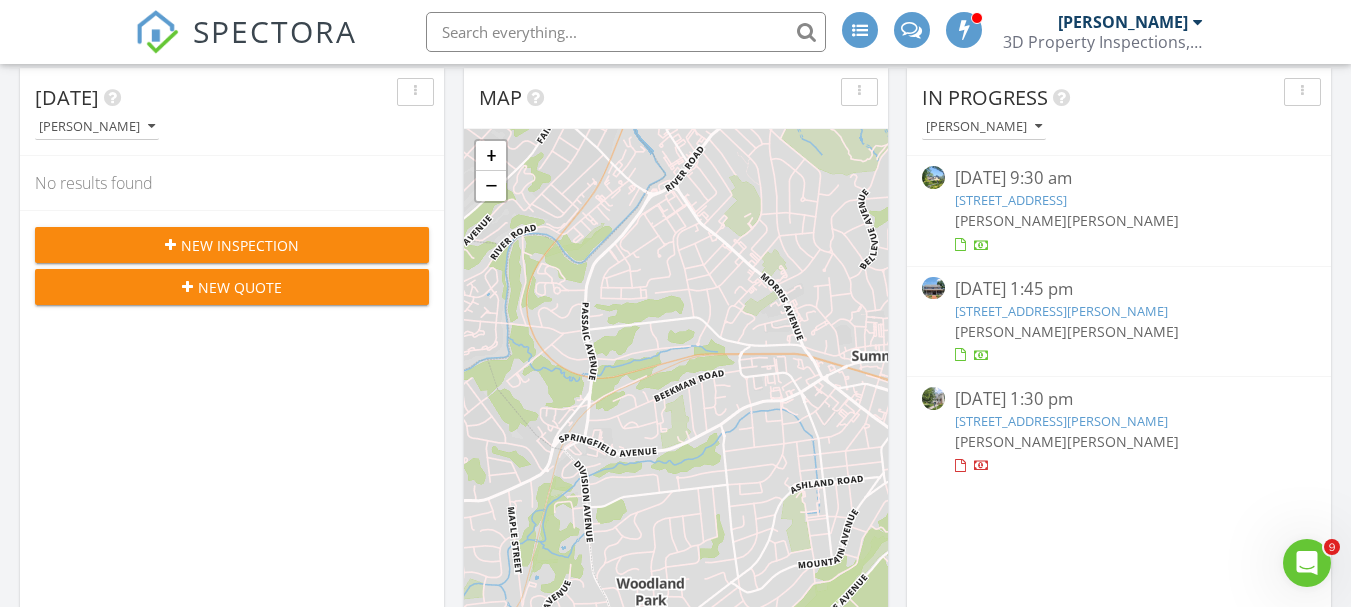 click on "99 Chestnut Dr, Wayne, NJ 07470" at bounding box center [1011, 200] 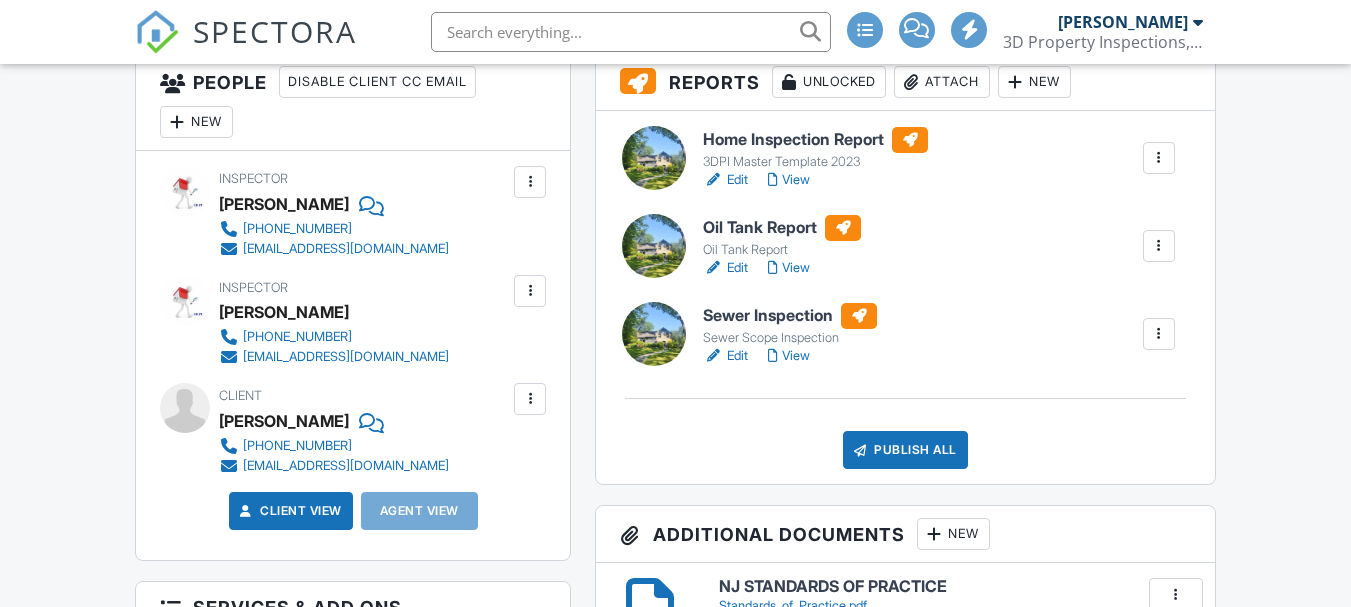 scroll, scrollTop: 0, scrollLeft: 0, axis: both 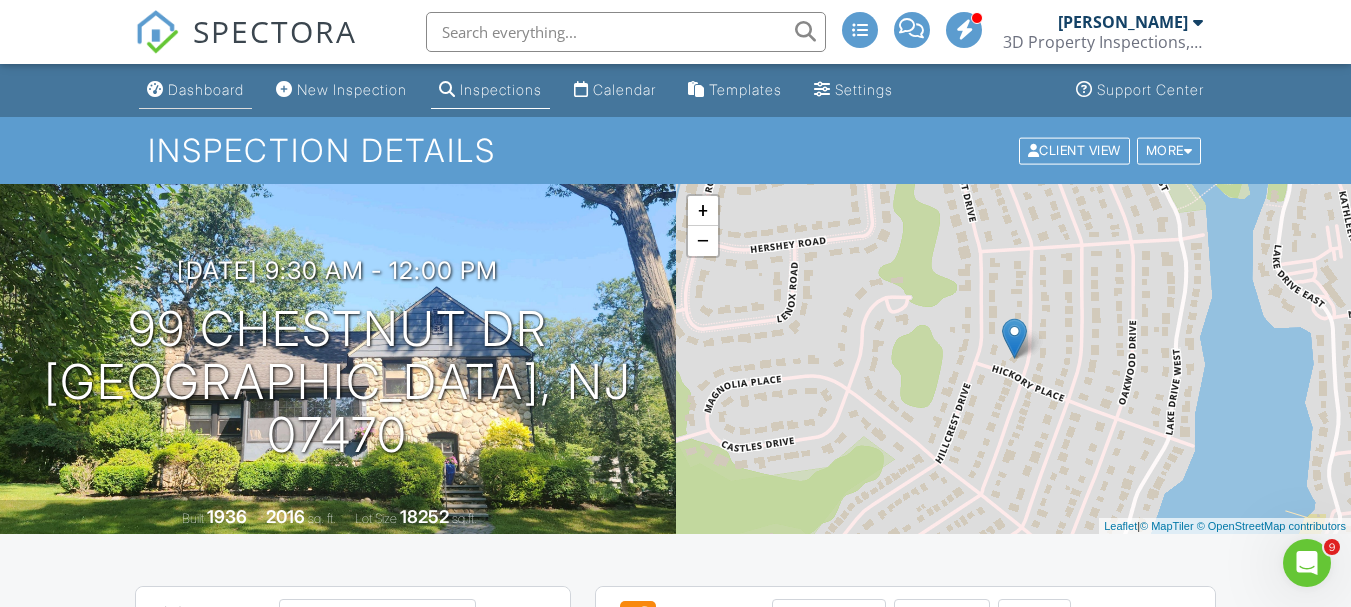 click on "Dashboard" at bounding box center (206, 89) 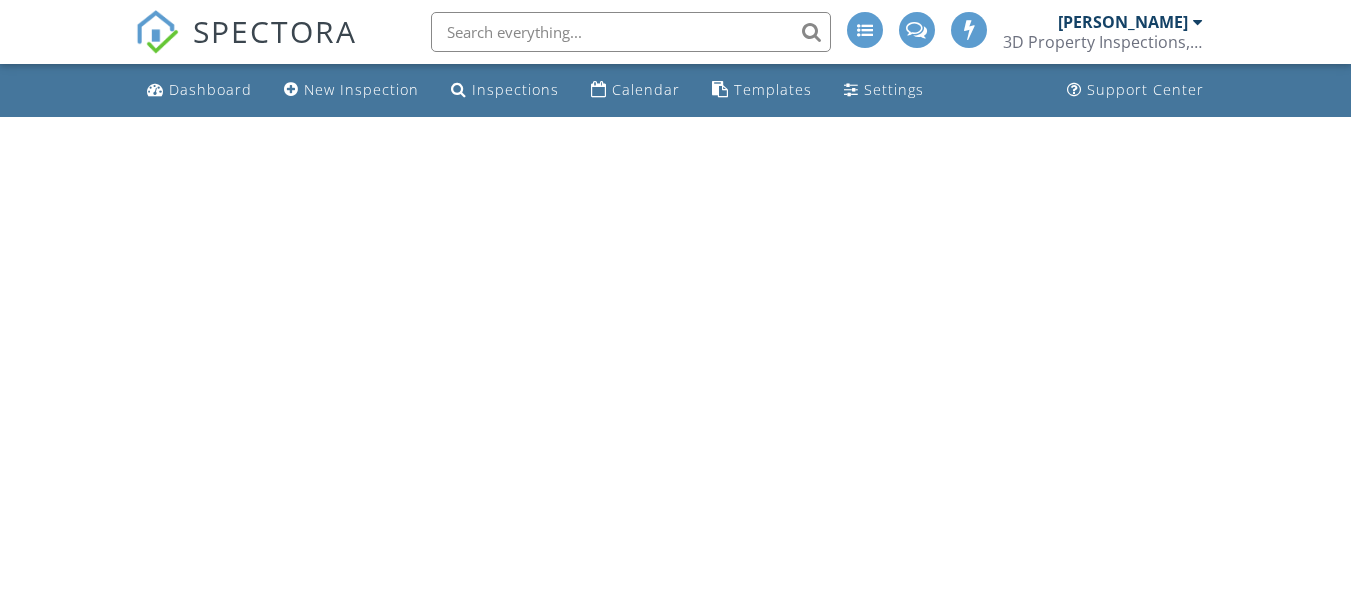 scroll, scrollTop: 0, scrollLeft: 0, axis: both 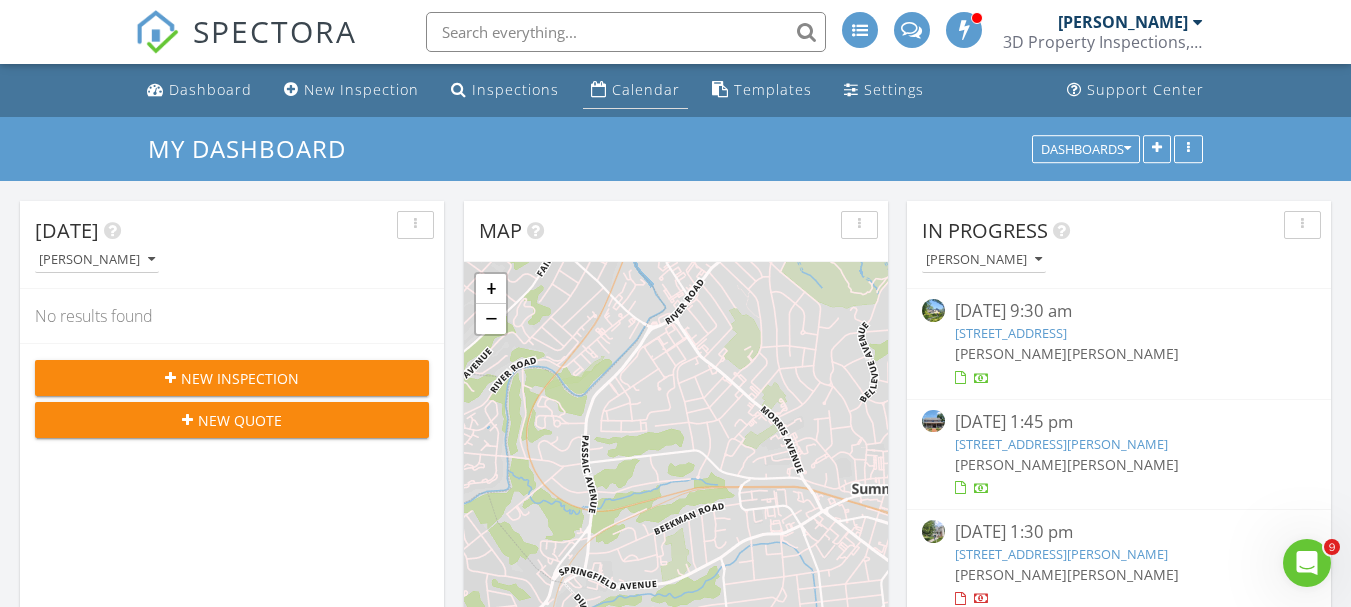click on "Calendar" at bounding box center (646, 89) 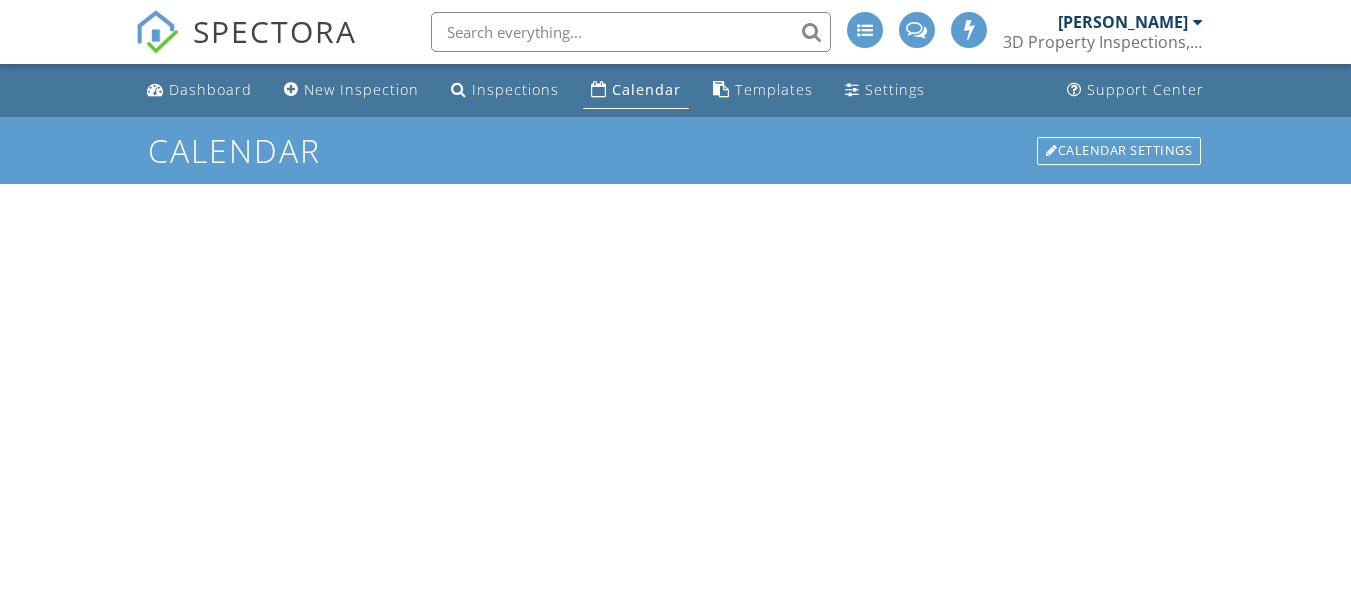 scroll, scrollTop: 0, scrollLeft: 0, axis: both 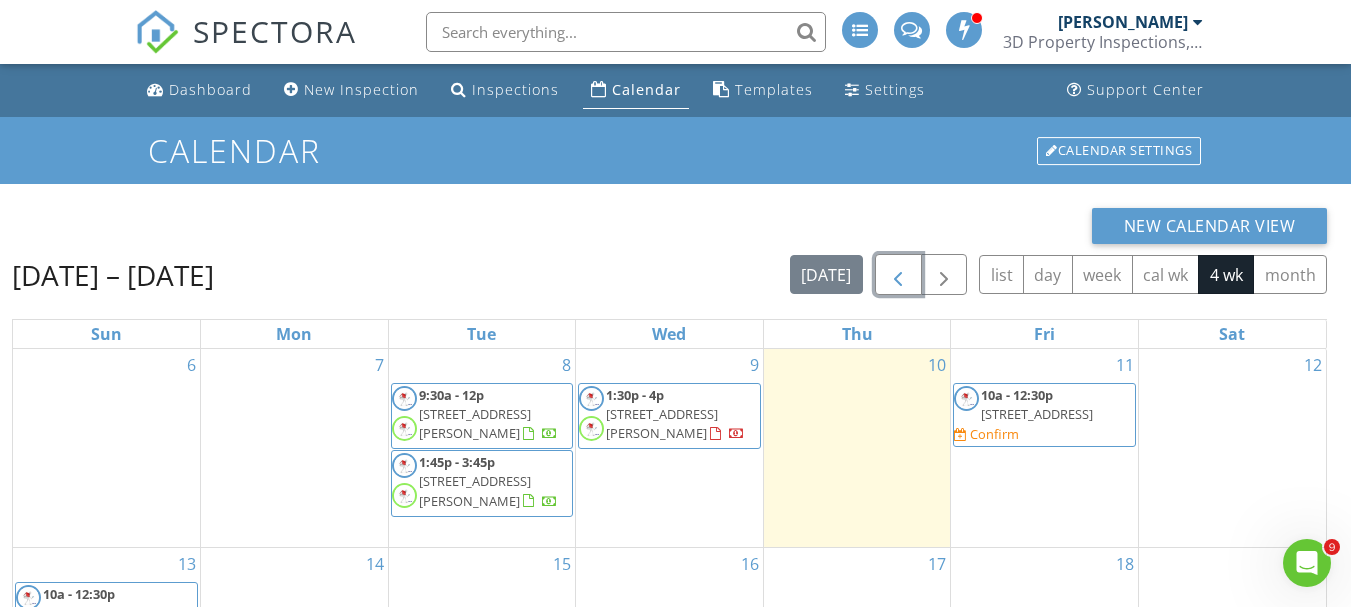click at bounding box center (898, 274) 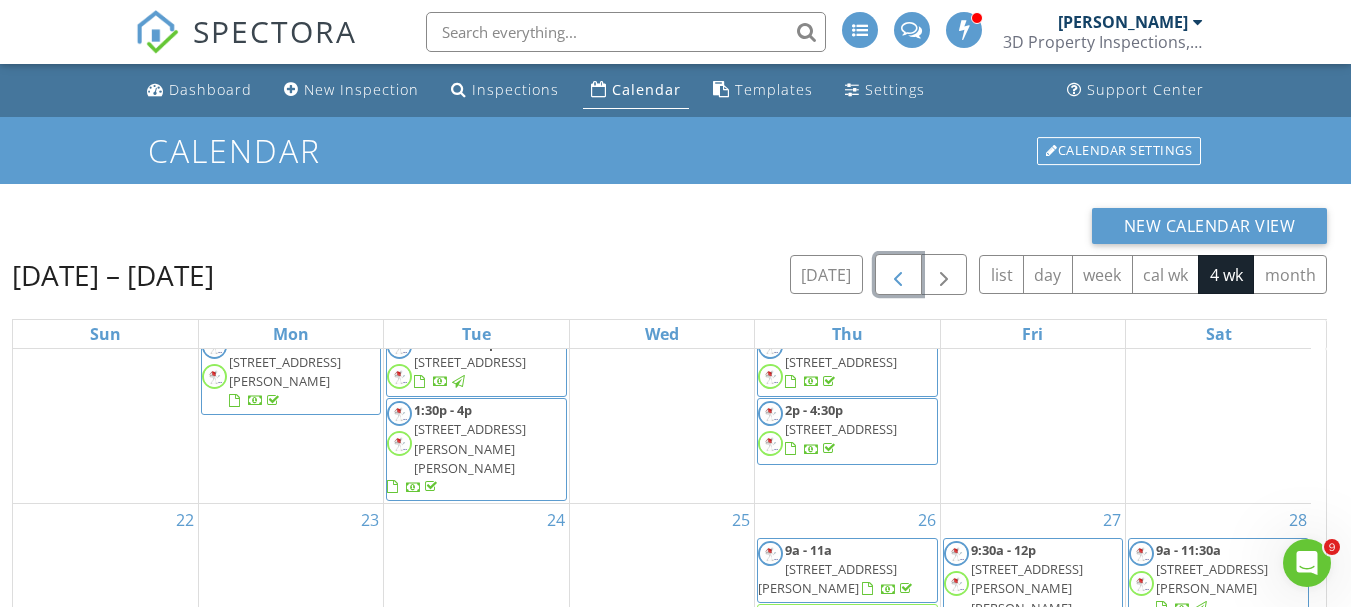 scroll, scrollTop: 421, scrollLeft: 0, axis: vertical 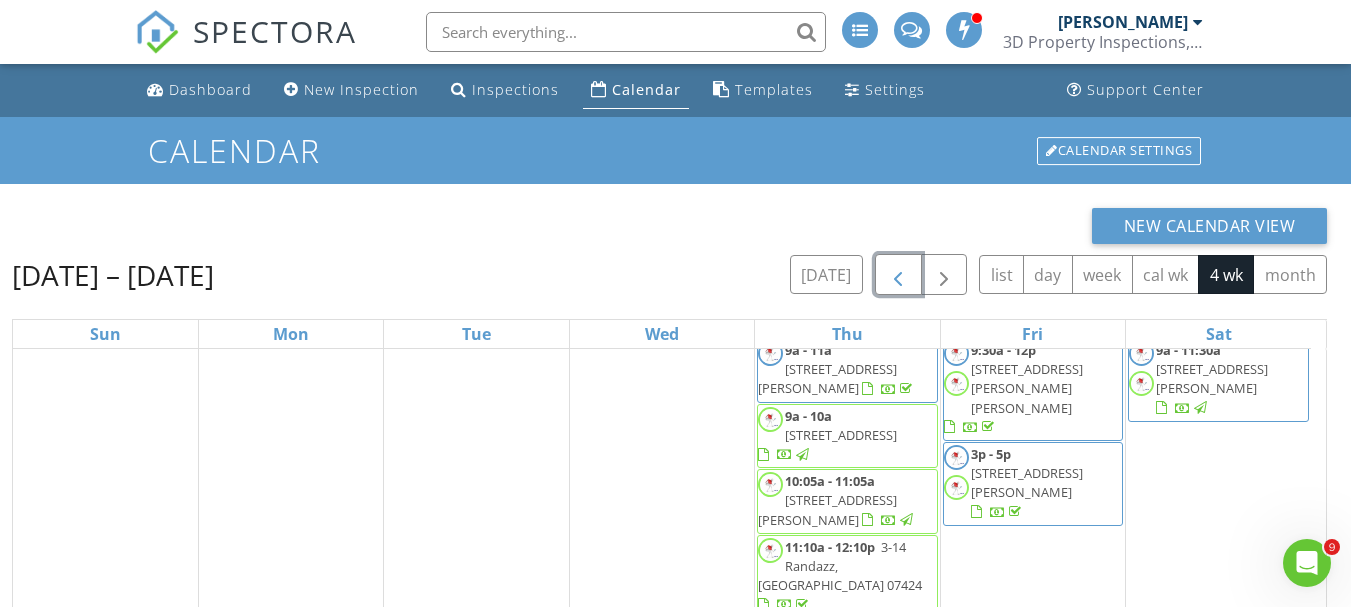 click on "[STREET_ADDRESS]" at bounding box center (841, 435) 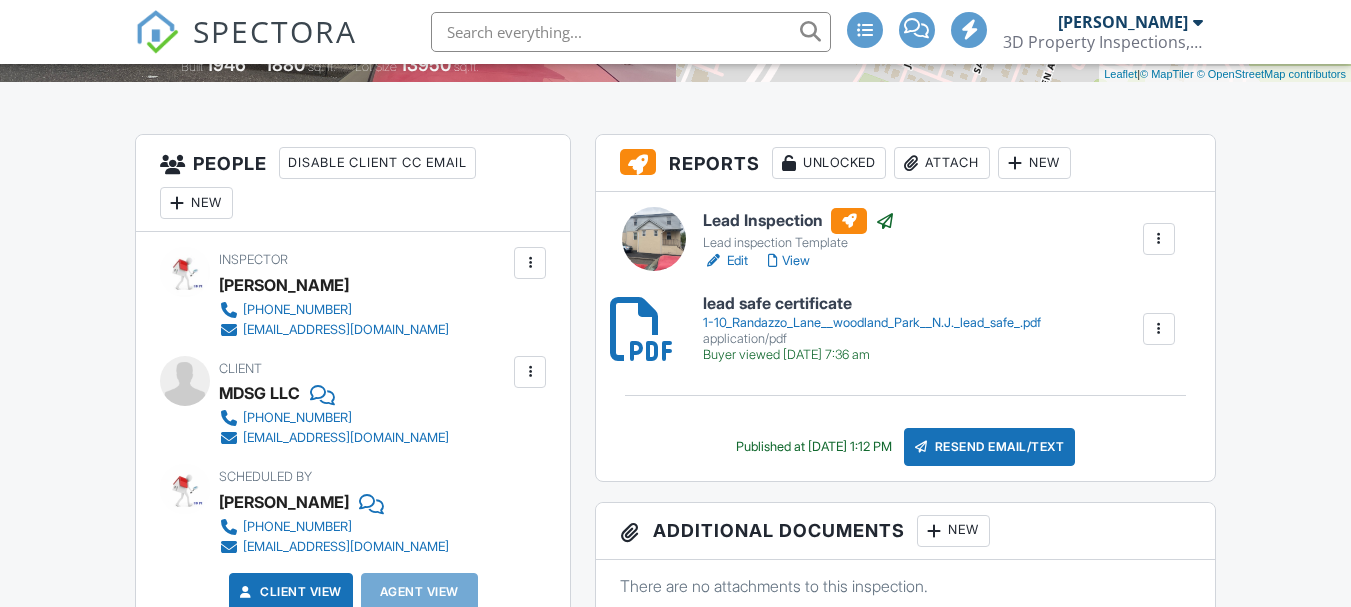 scroll, scrollTop: 467, scrollLeft: 0, axis: vertical 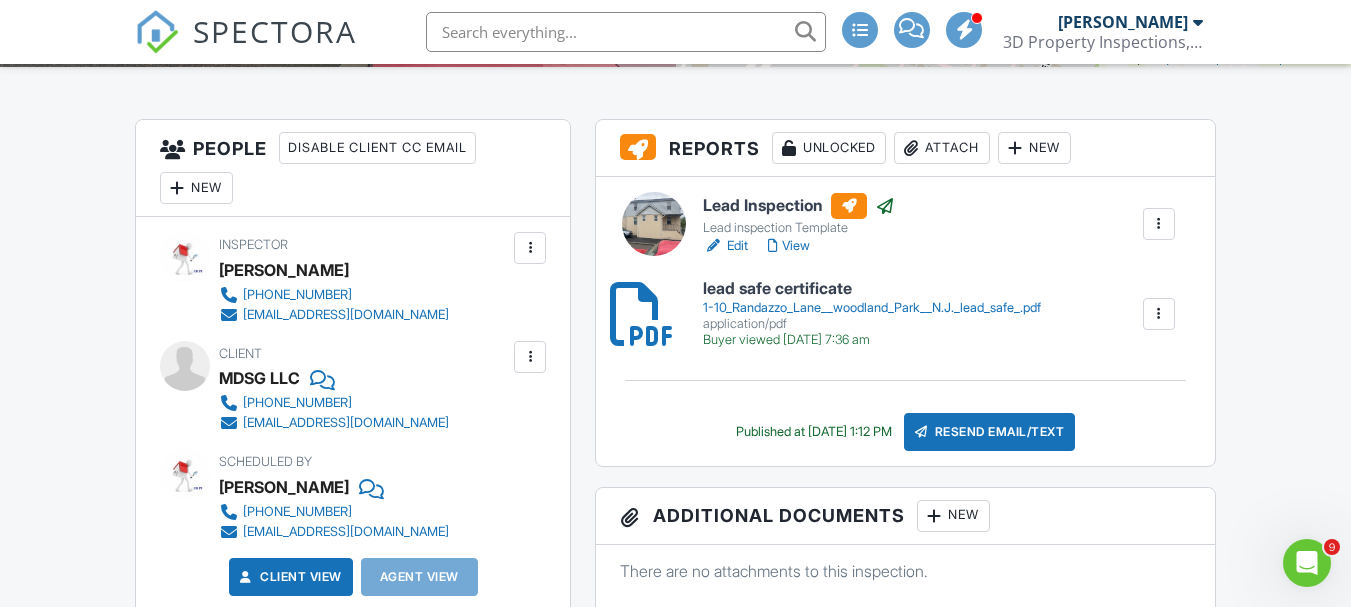 click on "Attach" at bounding box center [942, 148] 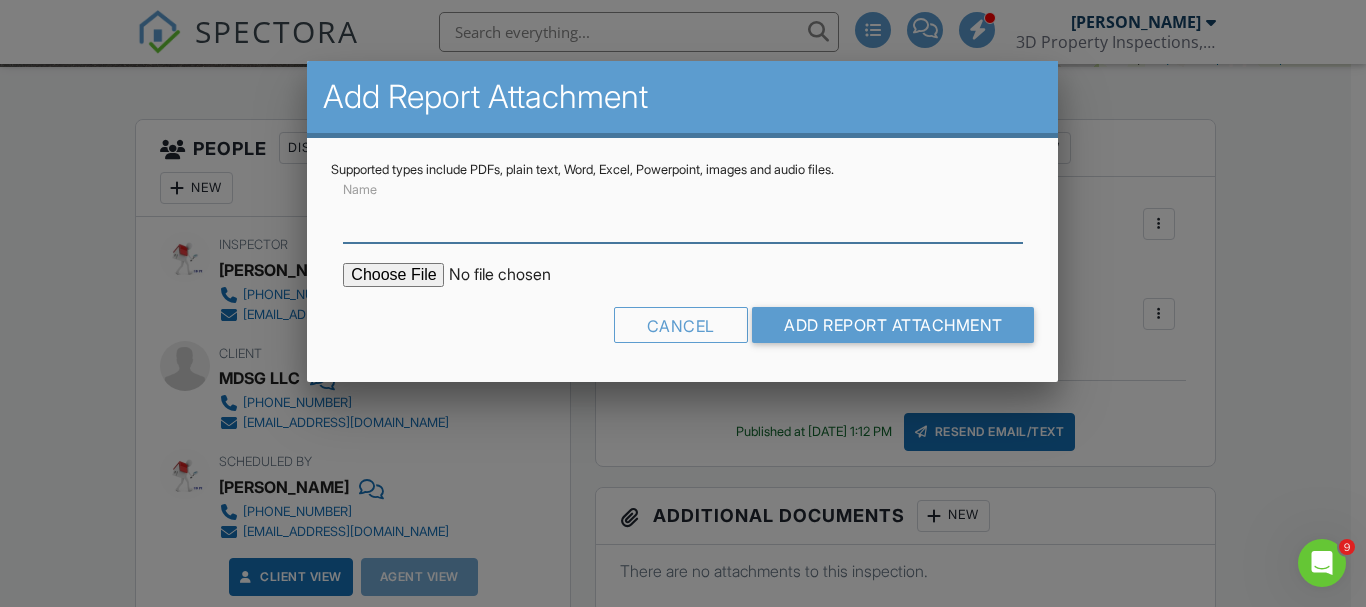 click on "Name" at bounding box center (682, 218) 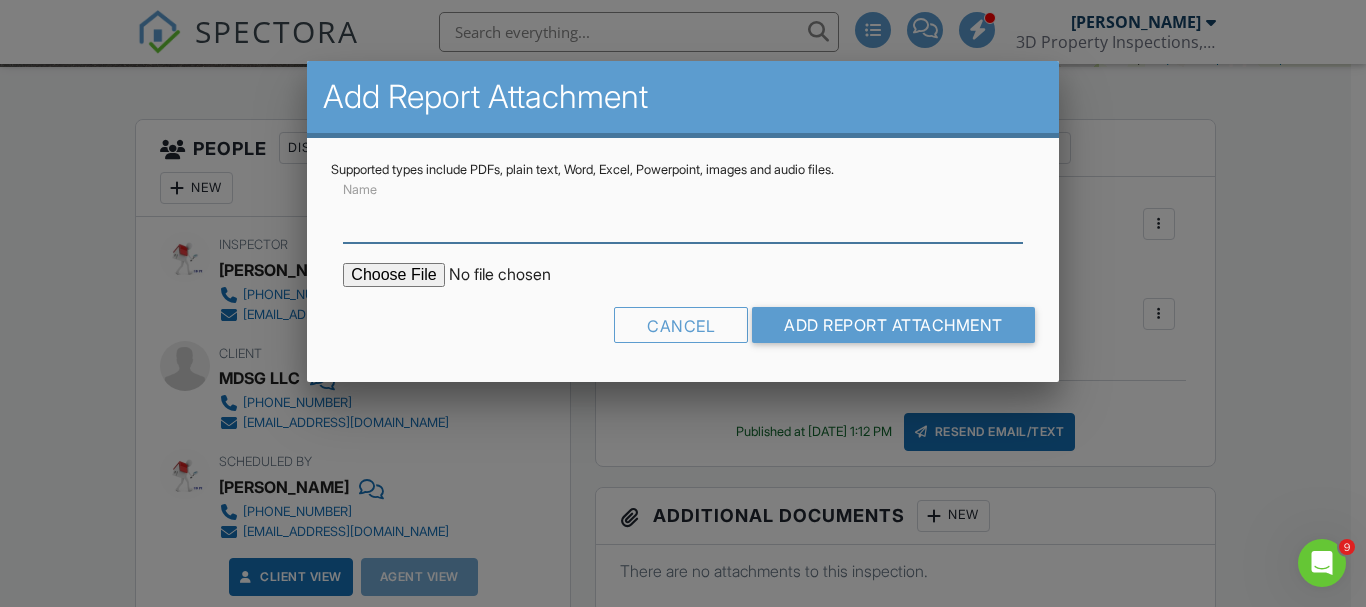 type on "XRF Results" 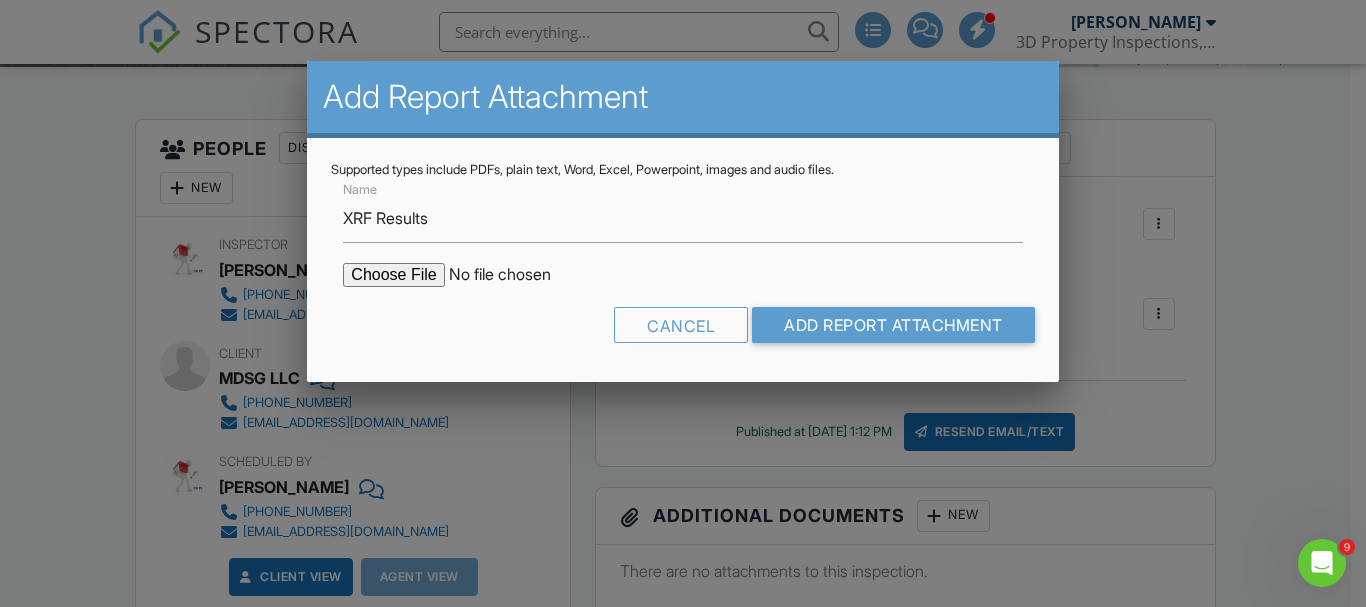 click at bounding box center (513, 275) 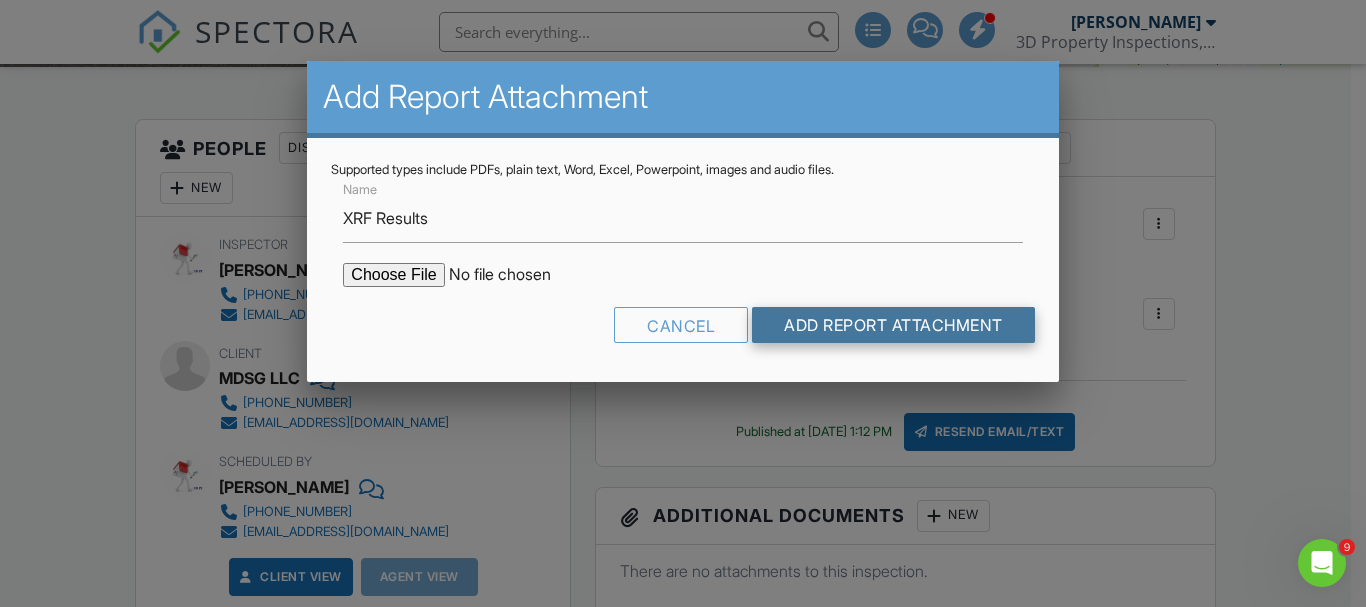 click on "Add Report Attachment" at bounding box center [893, 325] 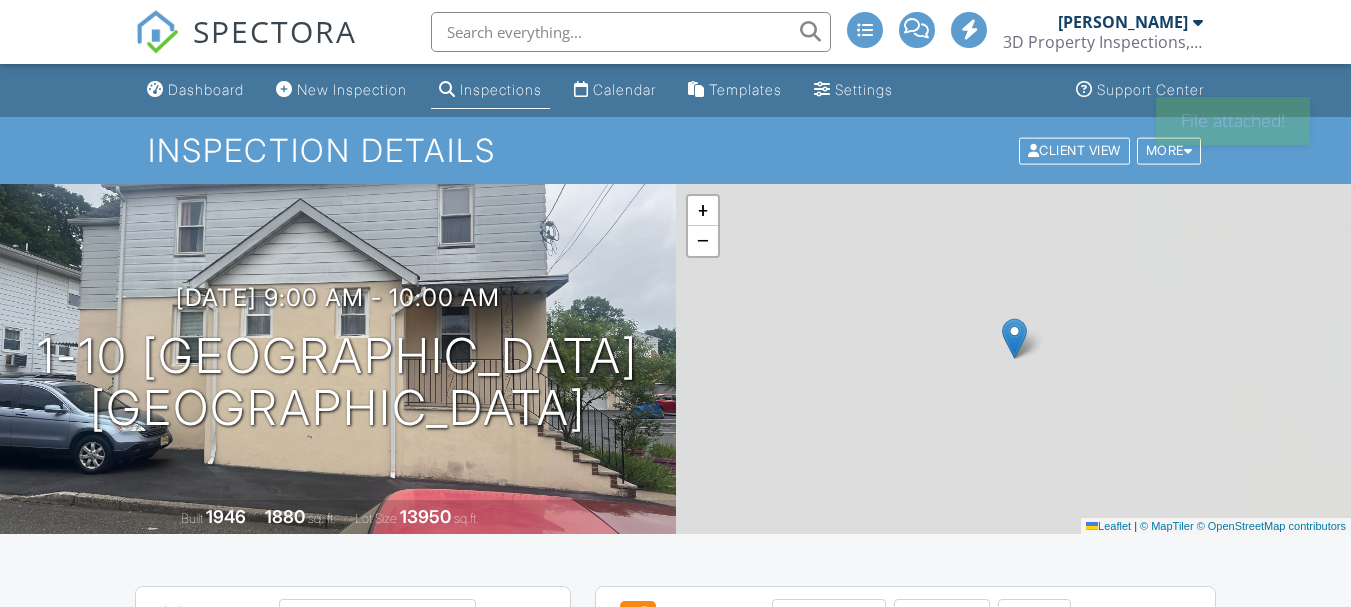 scroll, scrollTop: 0, scrollLeft: 0, axis: both 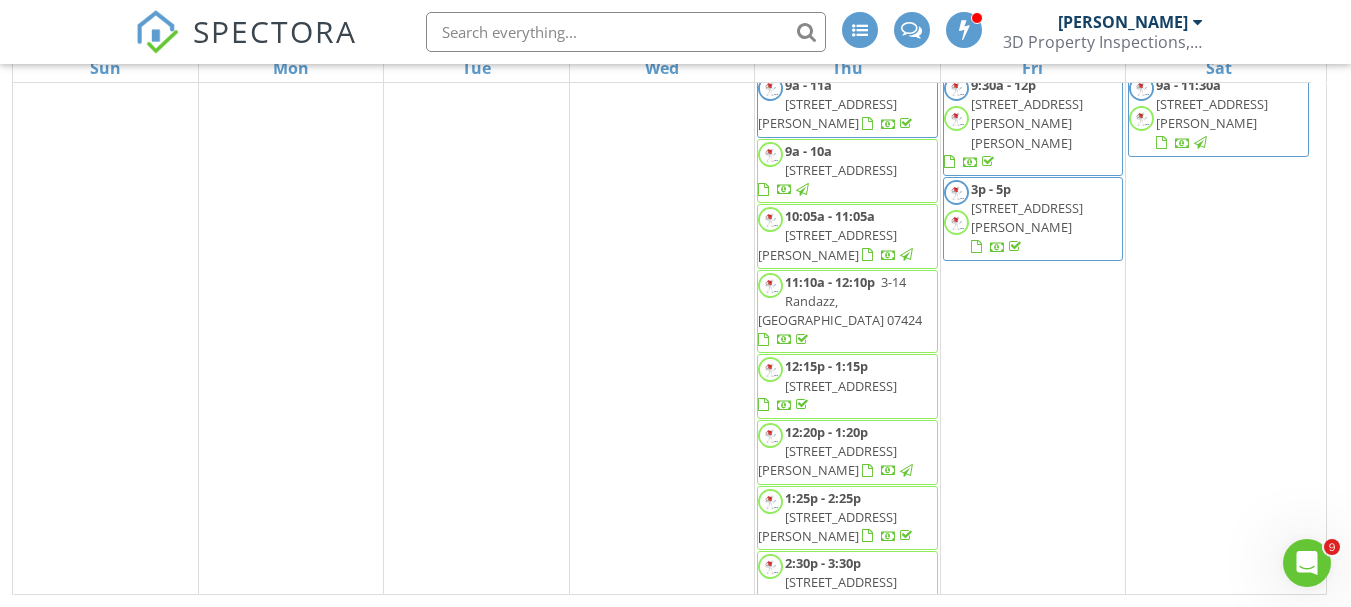 click on "10:05a - 11:05a" at bounding box center [830, 216] 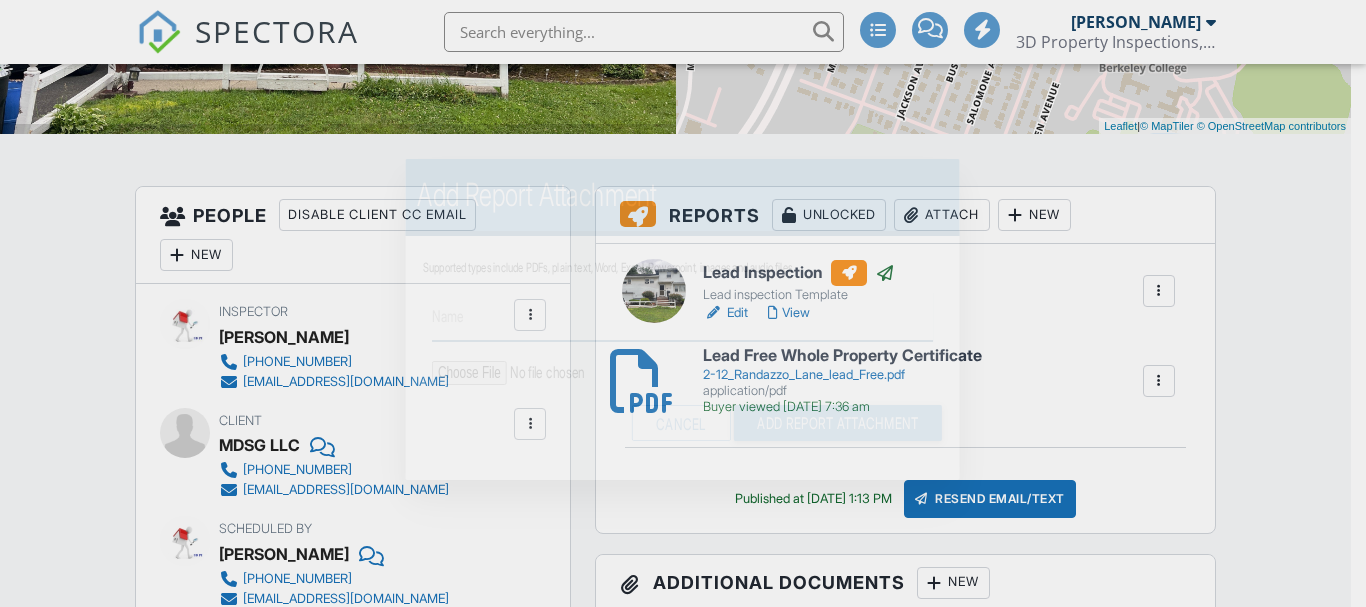 scroll, scrollTop: 400, scrollLeft: 0, axis: vertical 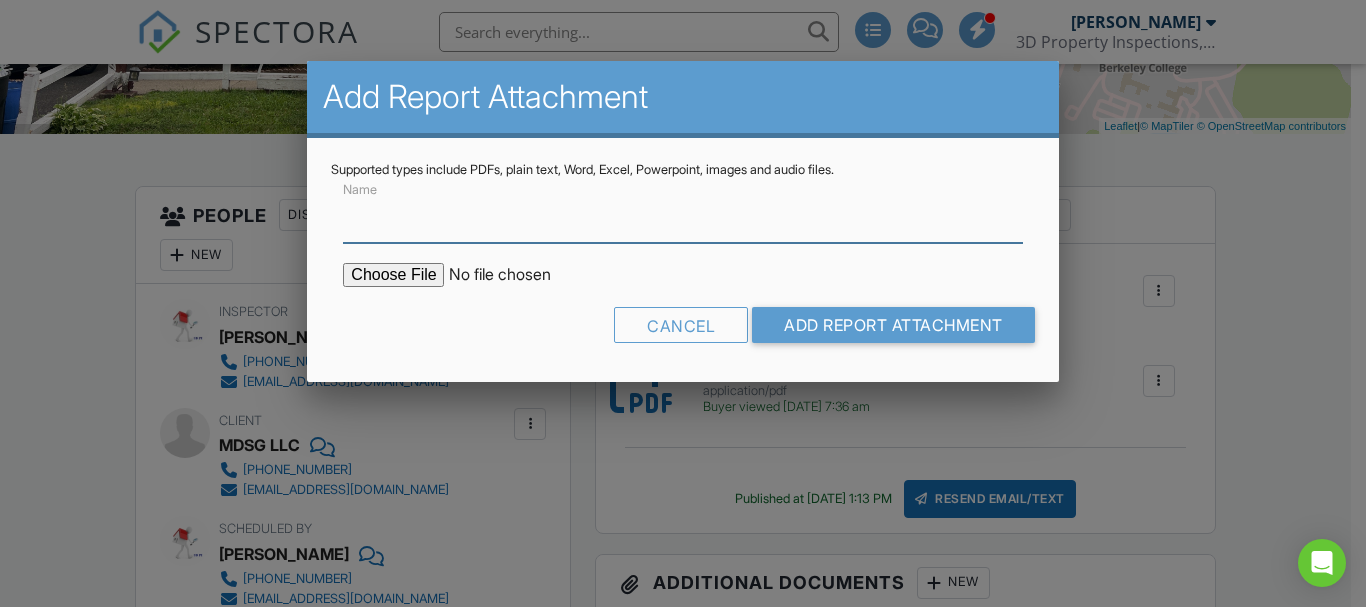 click on "Name" at bounding box center (682, 218) 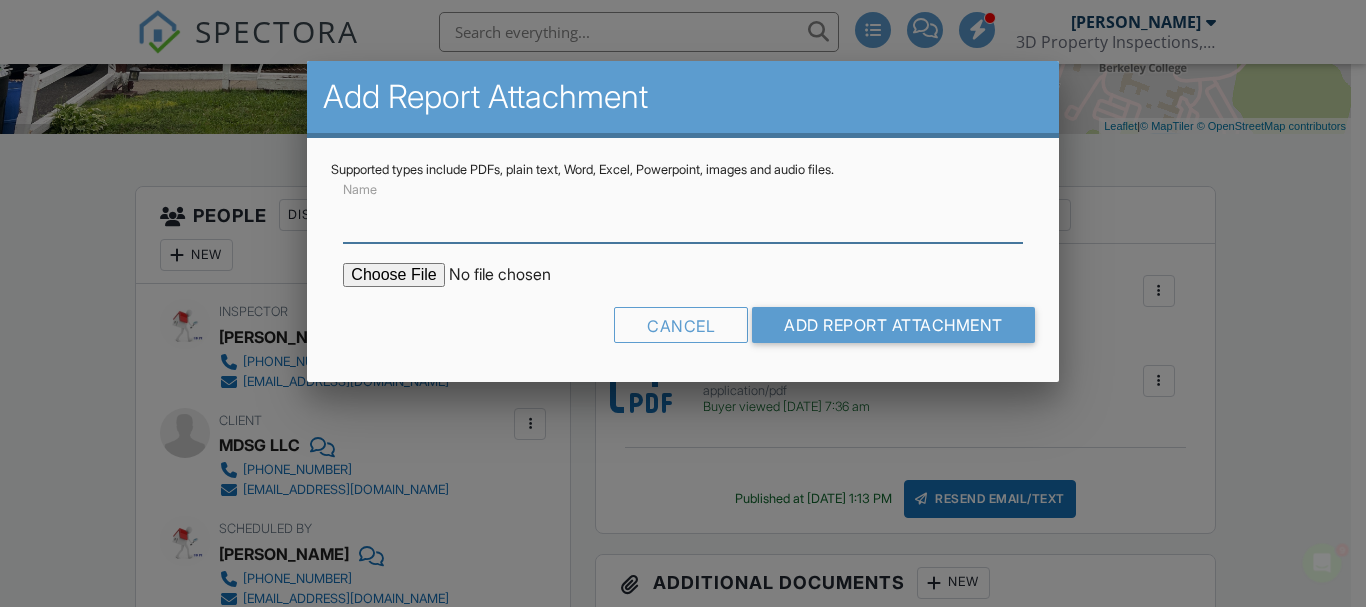 scroll, scrollTop: 0, scrollLeft: 0, axis: both 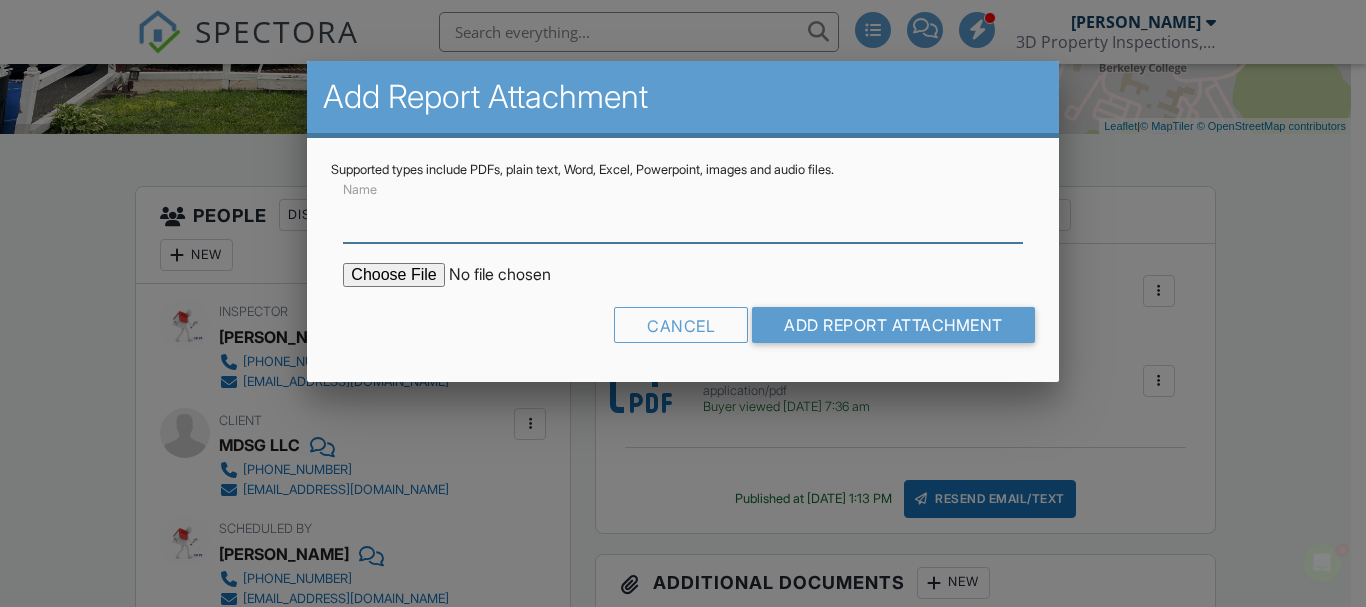 type on "XRF Results" 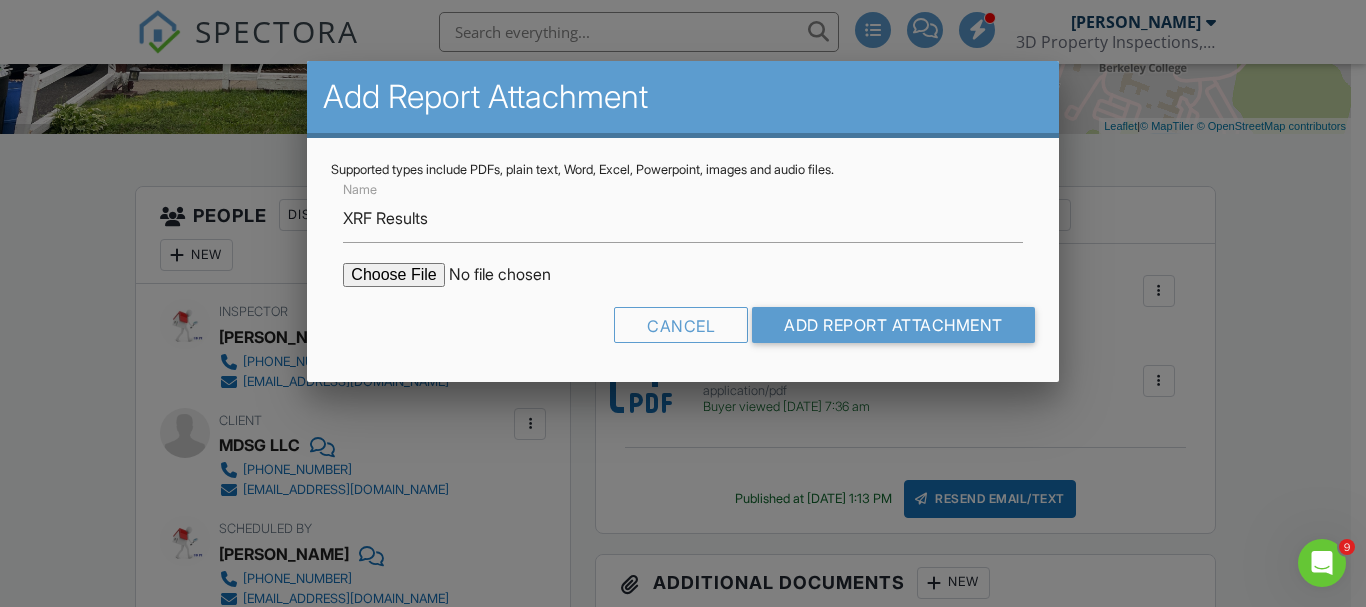 click at bounding box center (513, 275) 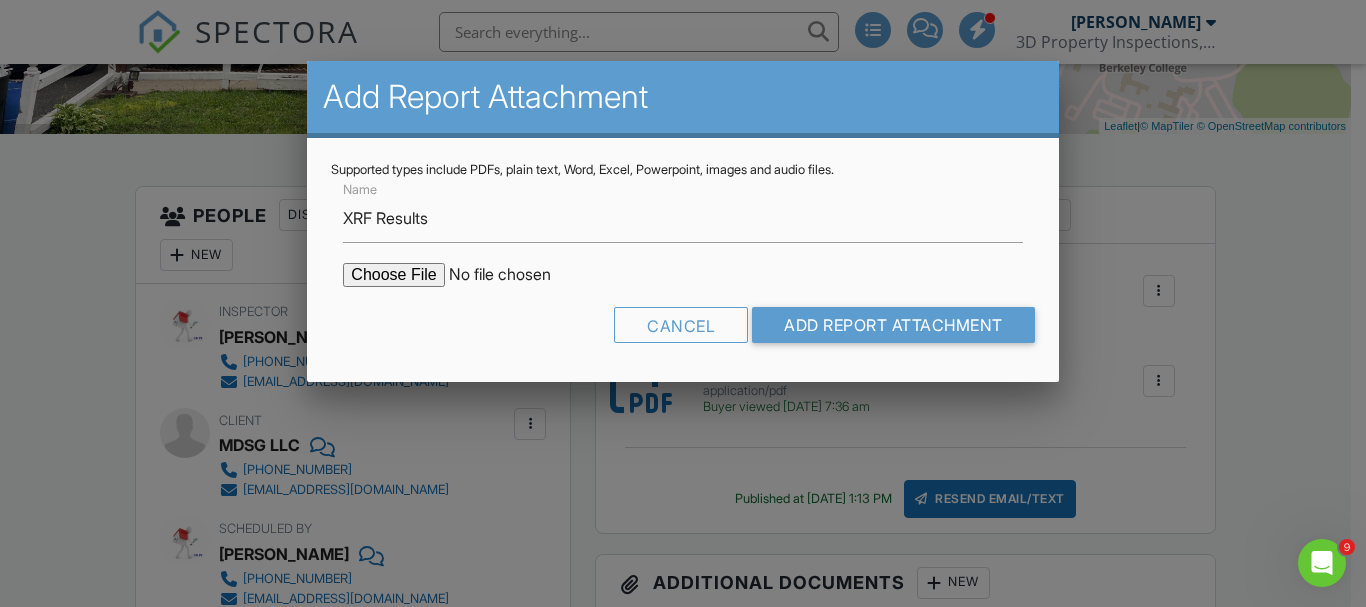 type on "C:\fakepath\Res_560270_06_26_25_R.csv" 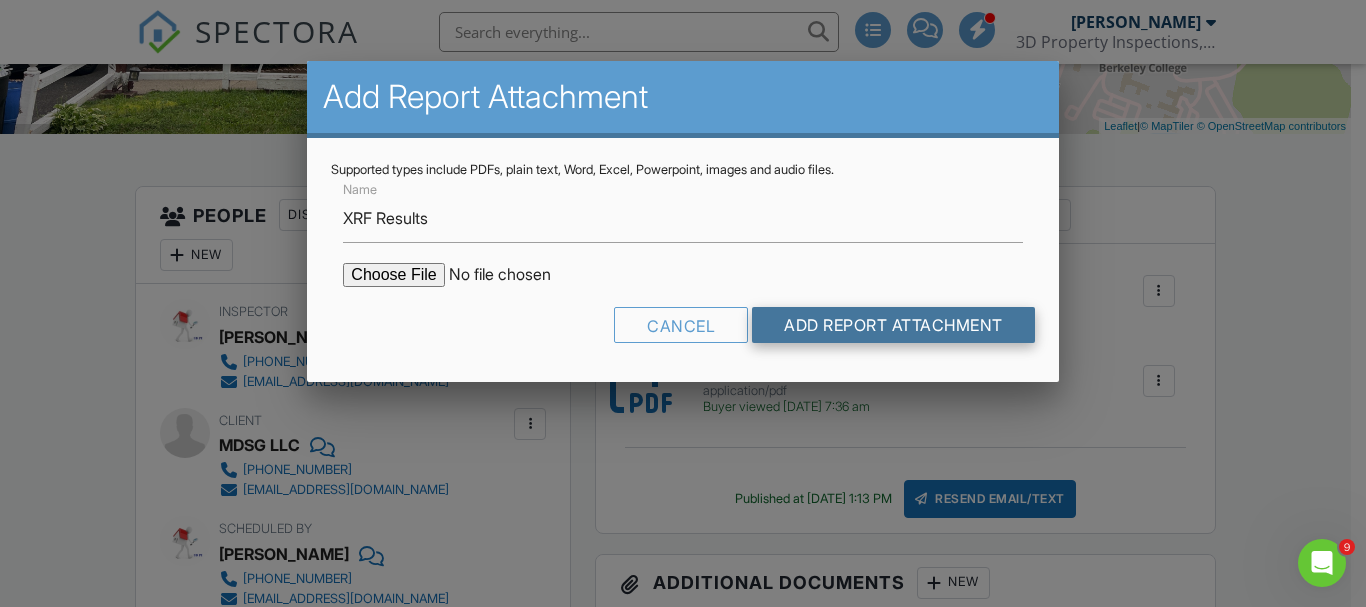 click on "Add Report Attachment" at bounding box center [893, 325] 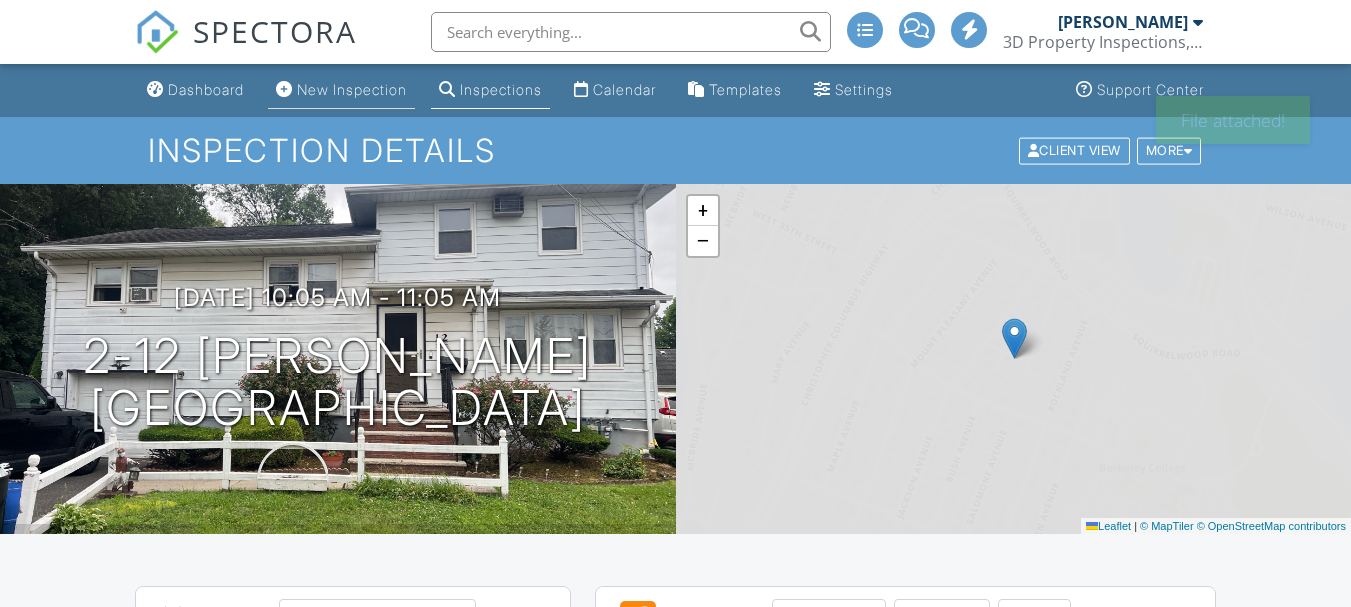 scroll, scrollTop: 0, scrollLeft: 0, axis: both 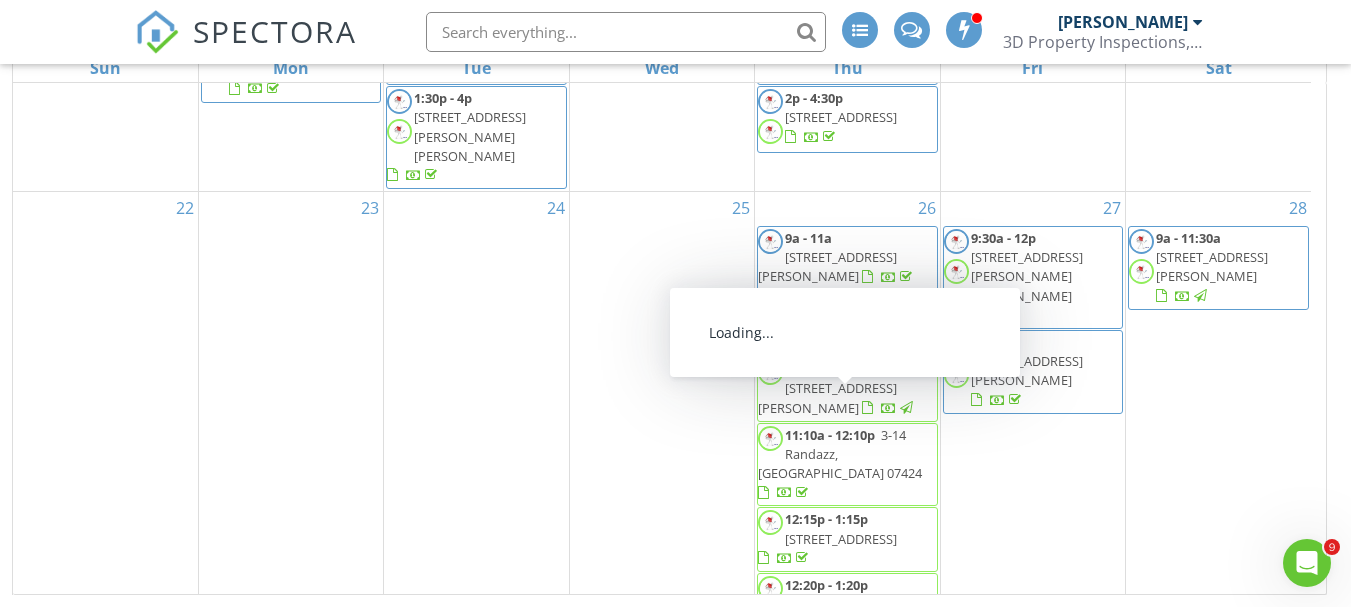 click on "3-14 Randazz, Woodland Park 07424" at bounding box center [840, 454] 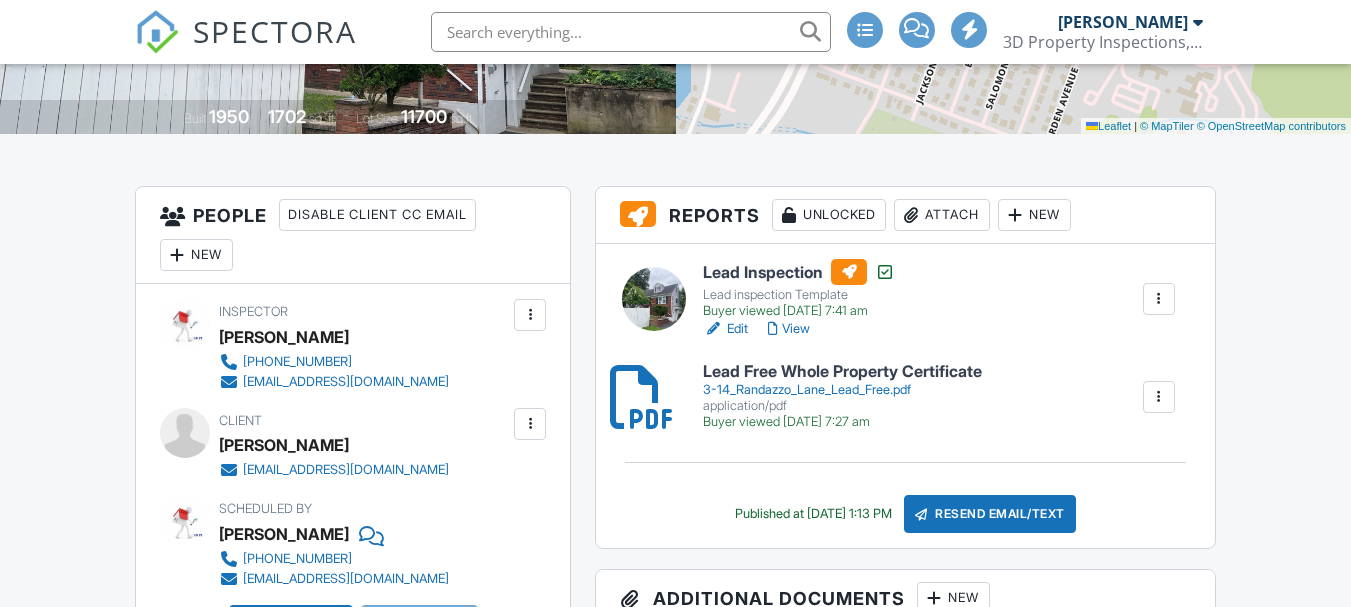 scroll, scrollTop: 400, scrollLeft: 0, axis: vertical 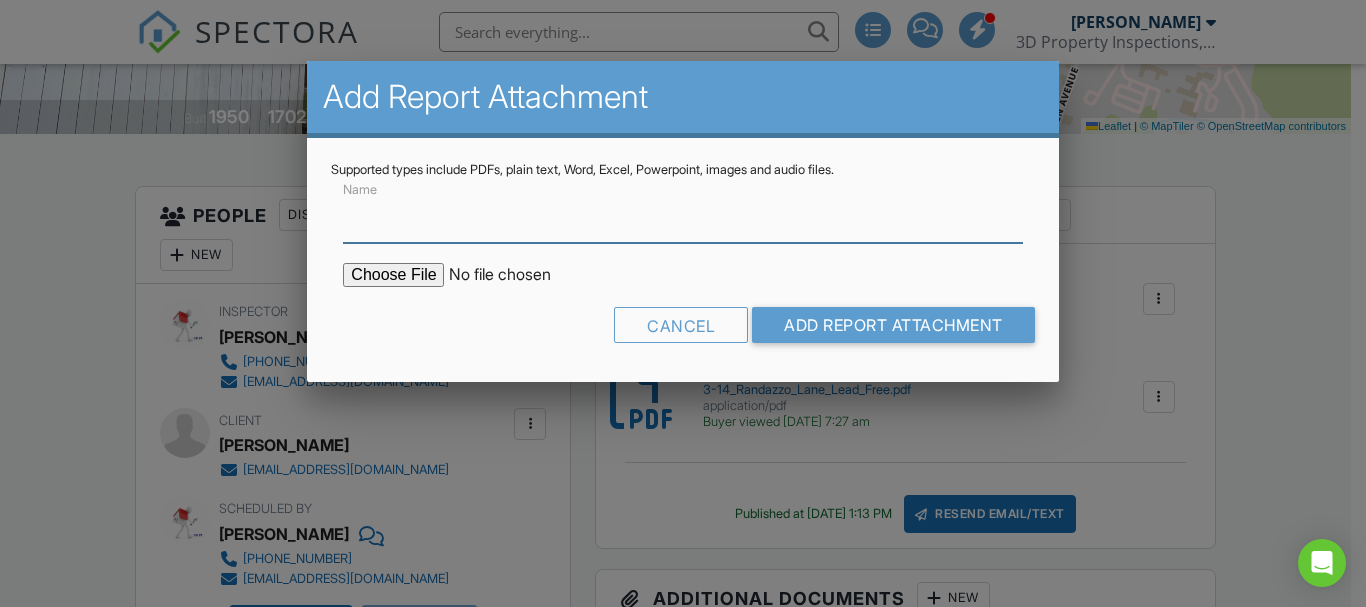 click on "Name" at bounding box center (682, 218) 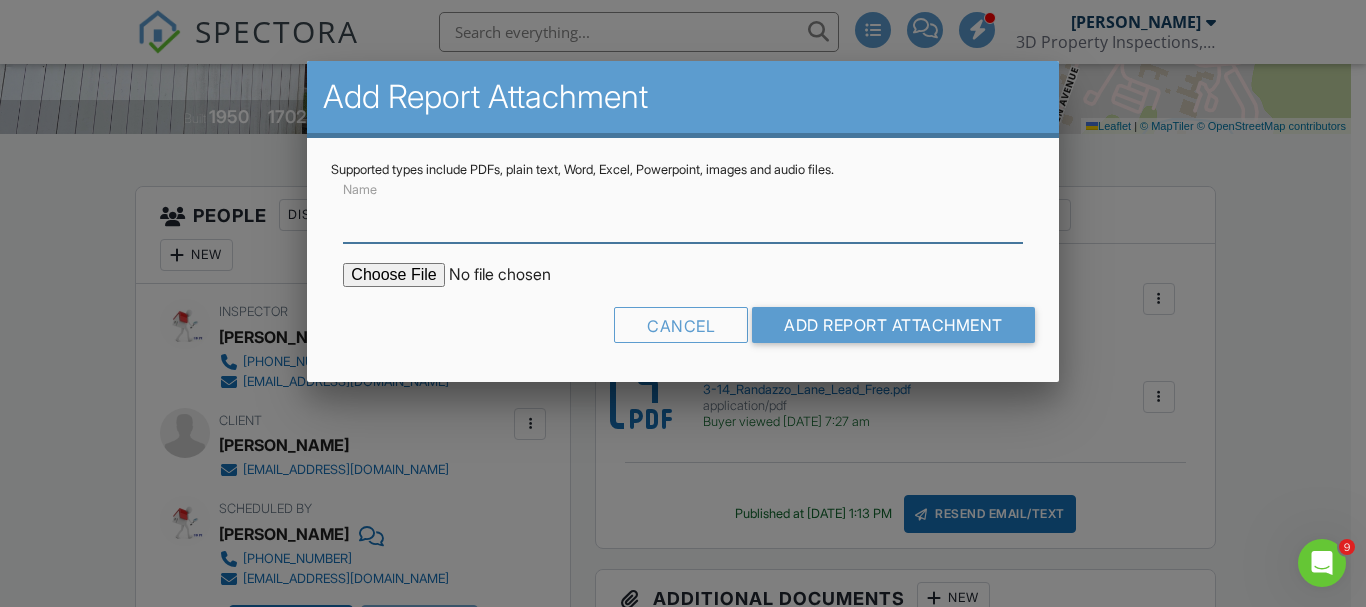 scroll, scrollTop: 0, scrollLeft: 0, axis: both 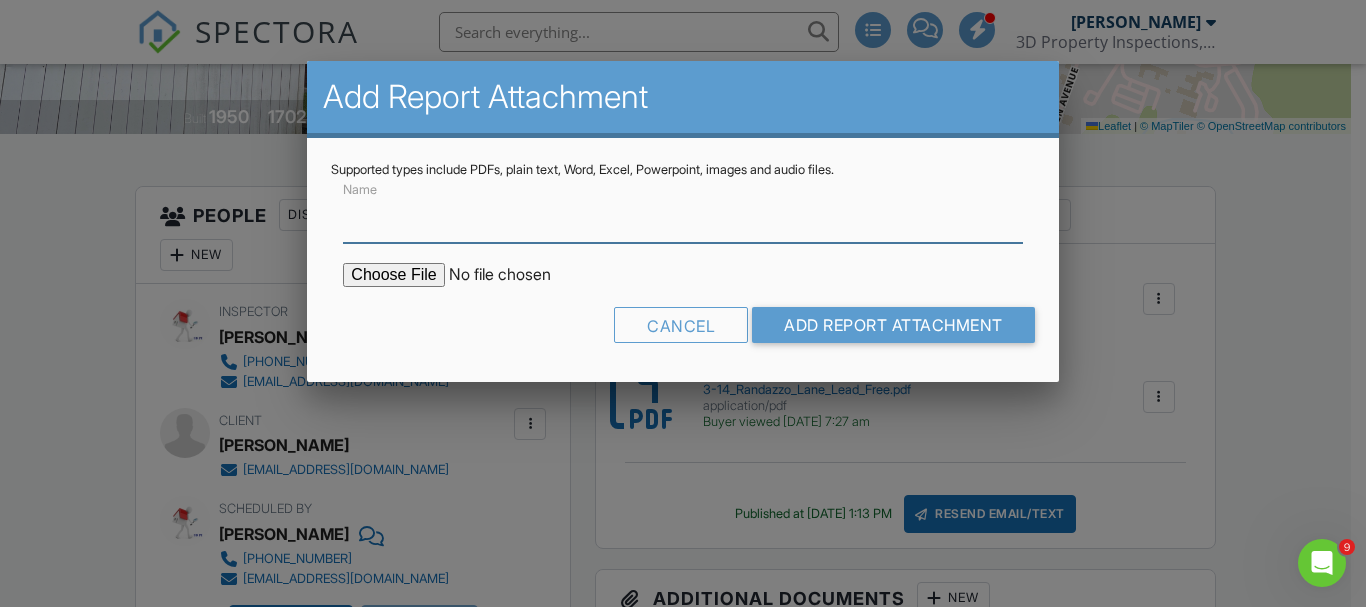 type on "XRF Results" 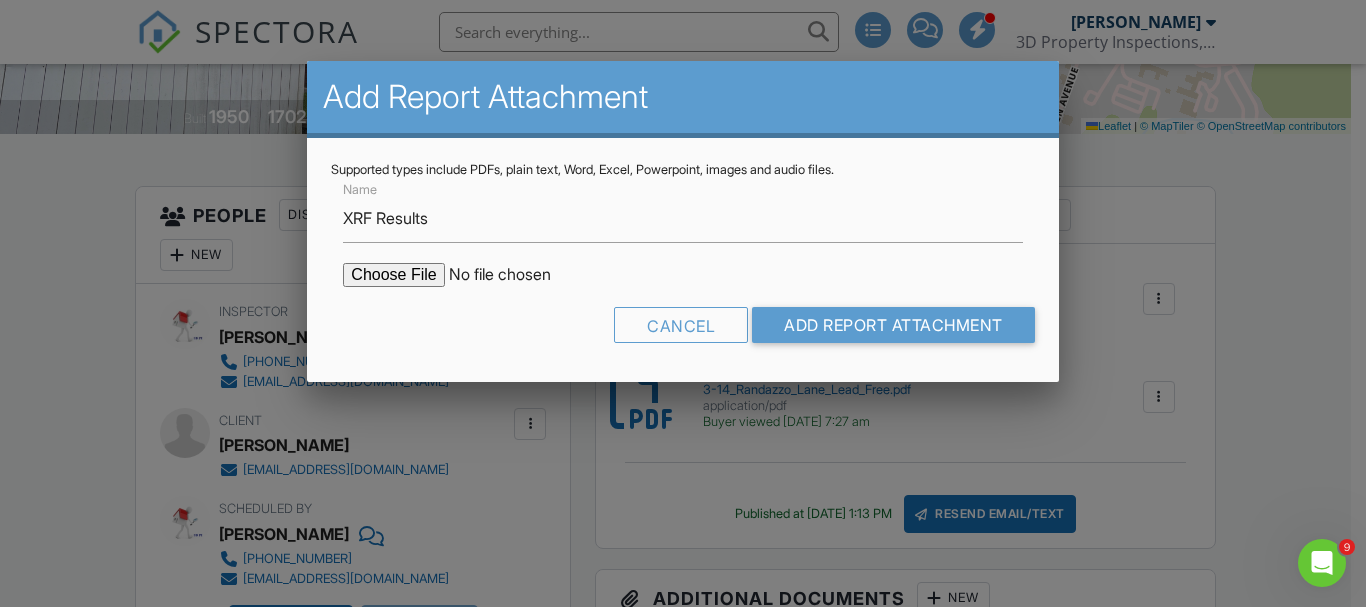 click at bounding box center [513, 275] 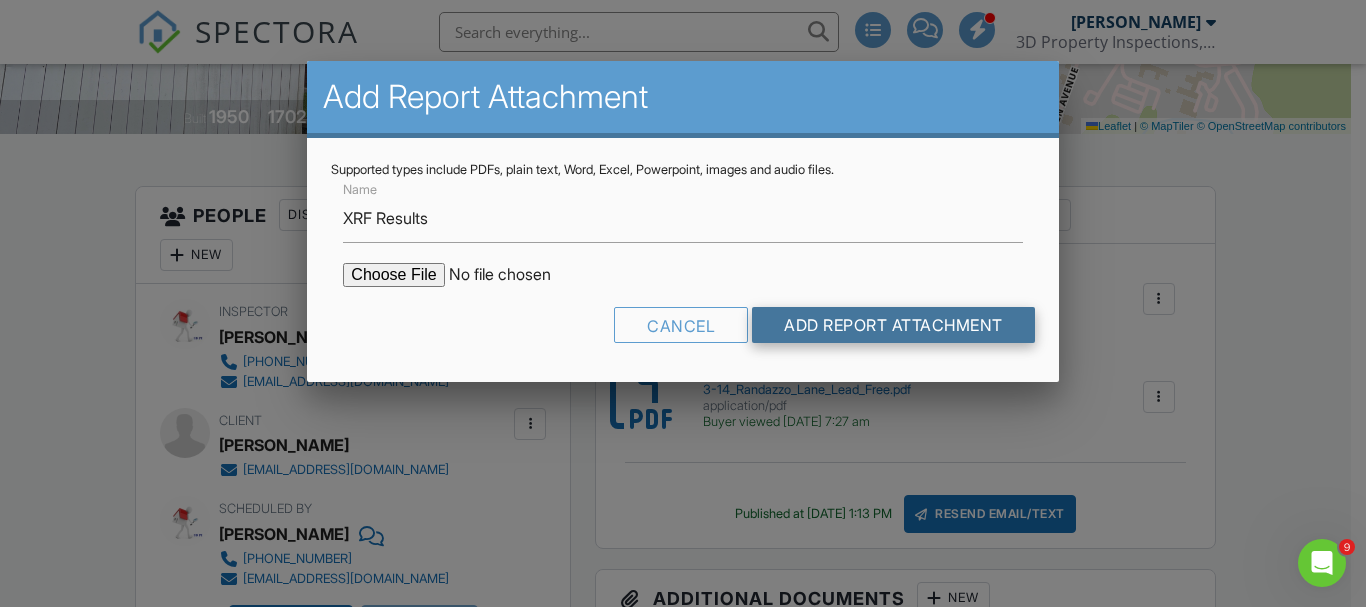 click on "Add Report Attachment" at bounding box center [893, 325] 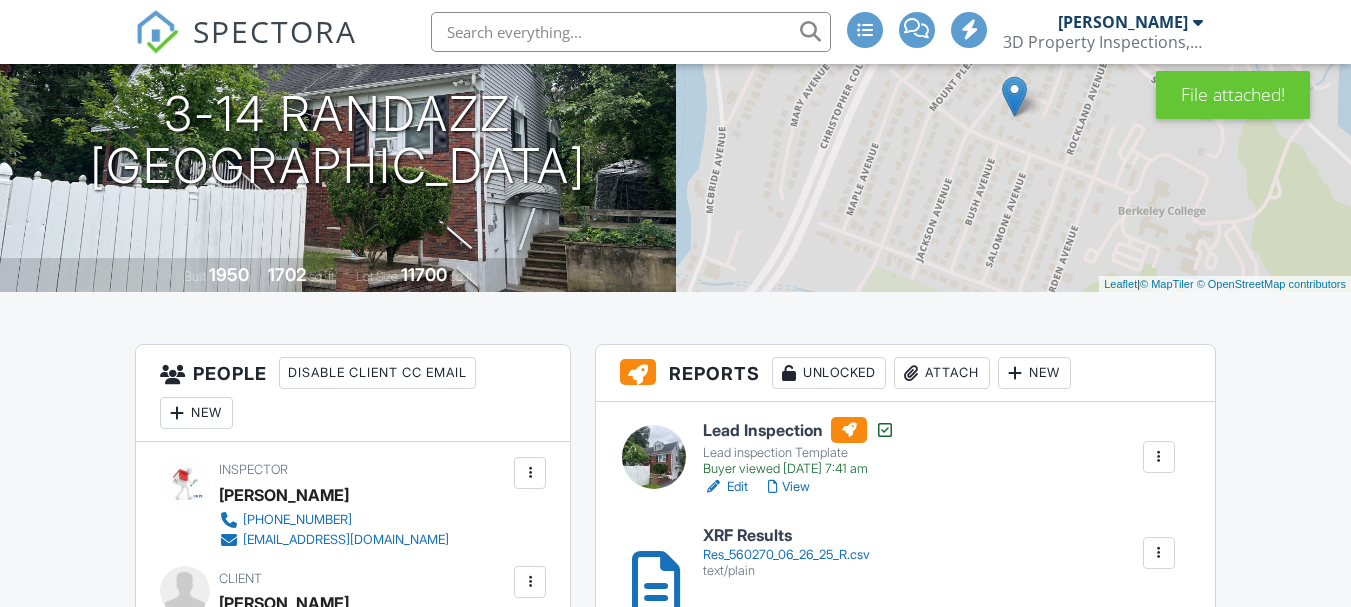 scroll, scrollTop: 467, scrollLeft: 0, axis: vertical 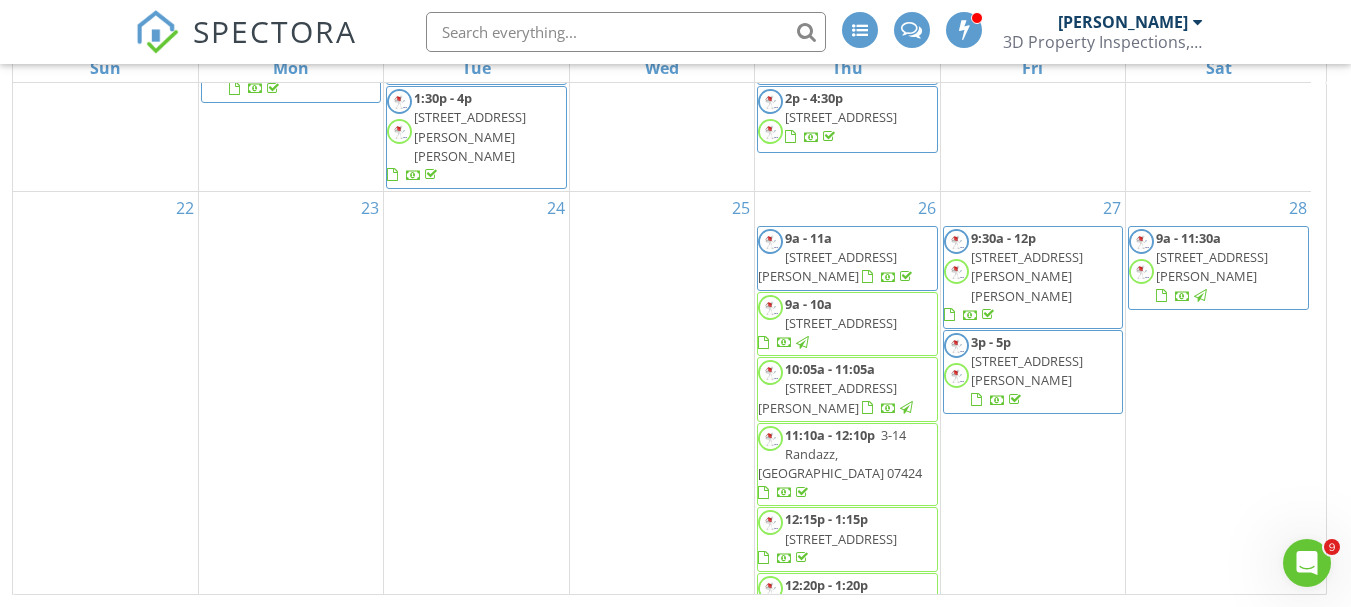 click on "4-104 Rockland Ave , Woodland Park 07424" at bounding box center [841, 539] 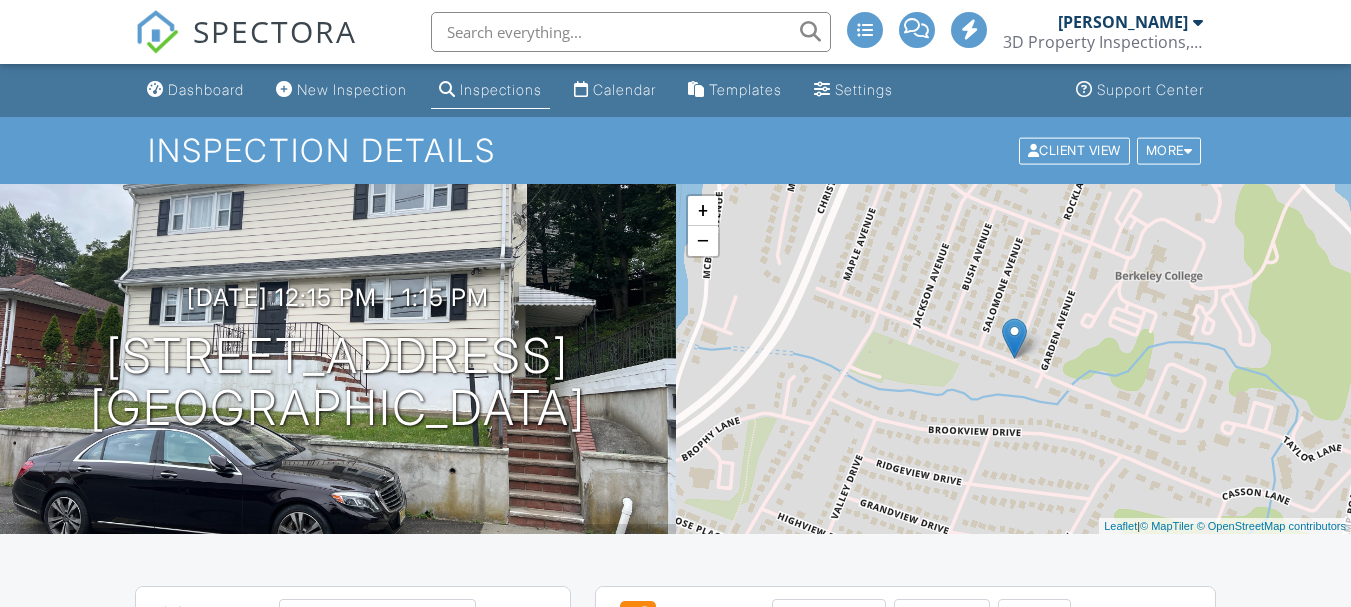 click on "Attach" at bounding box center (942, 615) 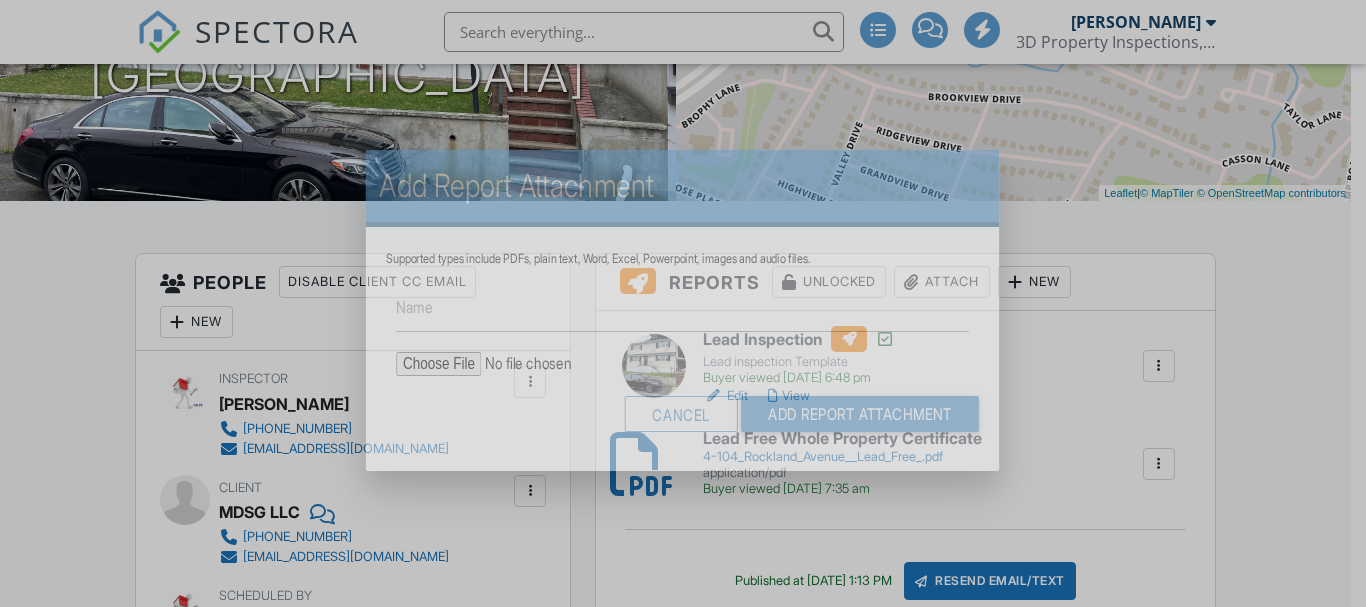 scroll, scrollTop: 333, scrollLeft: 0, axis: vertical 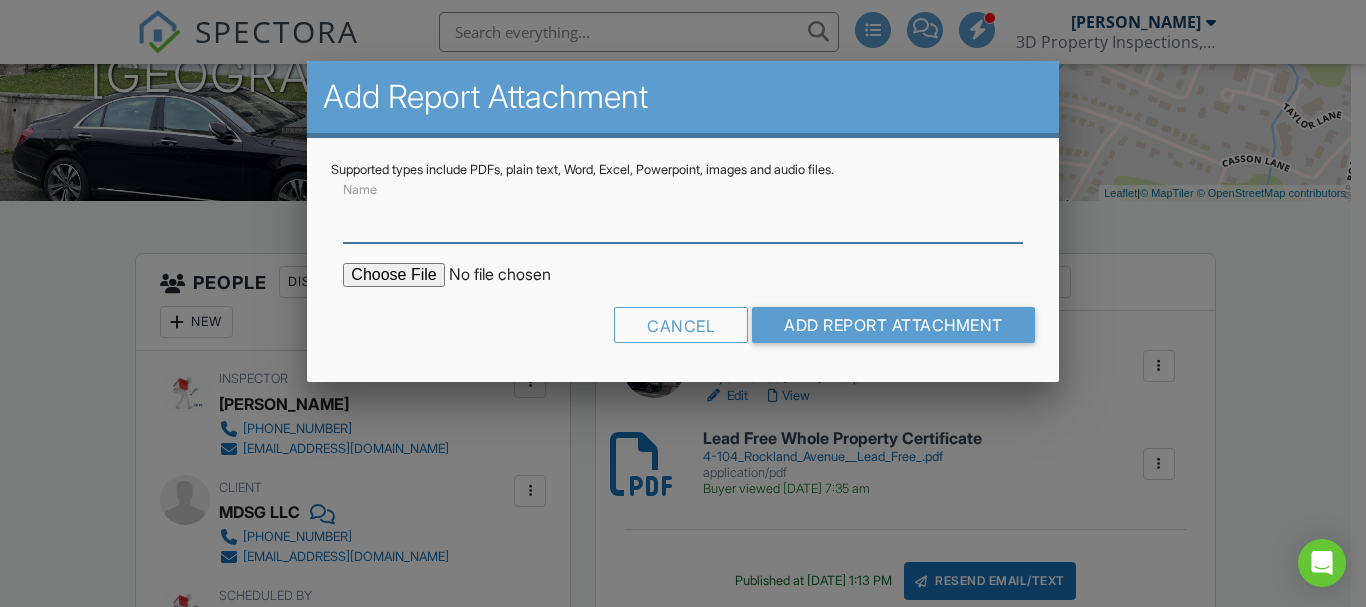 click on "Name" at bounding box center (682, 218) 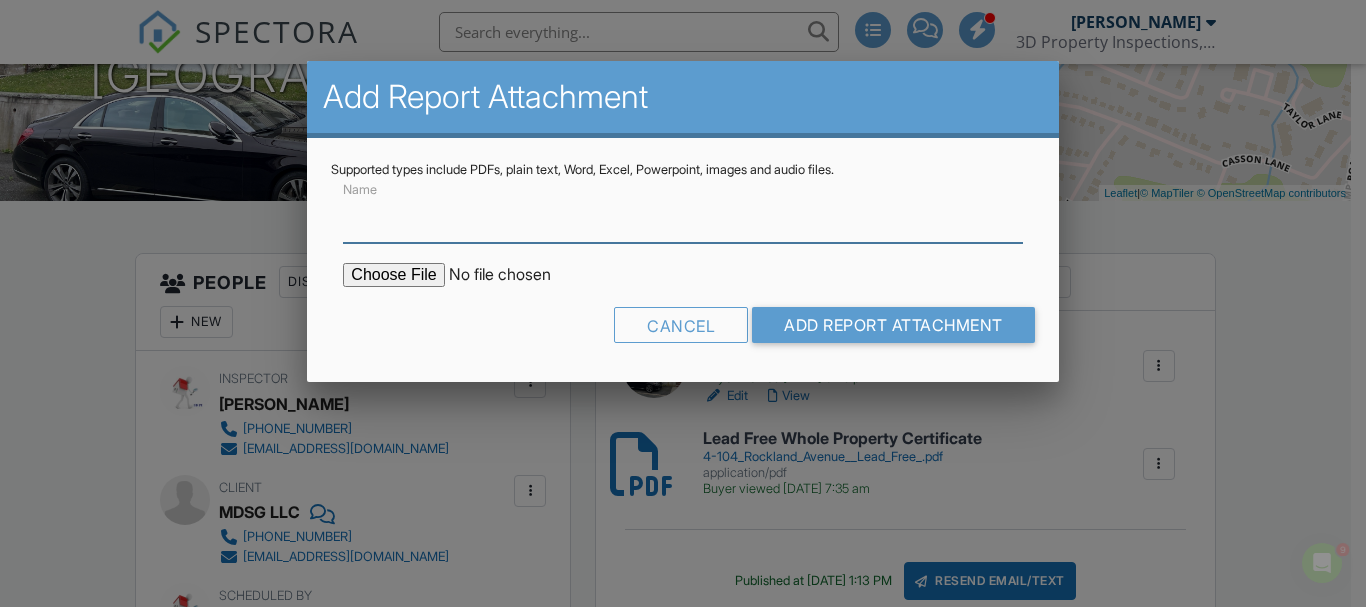 scroll, scrollTop: 0, scrollLeft: 0, axis: both 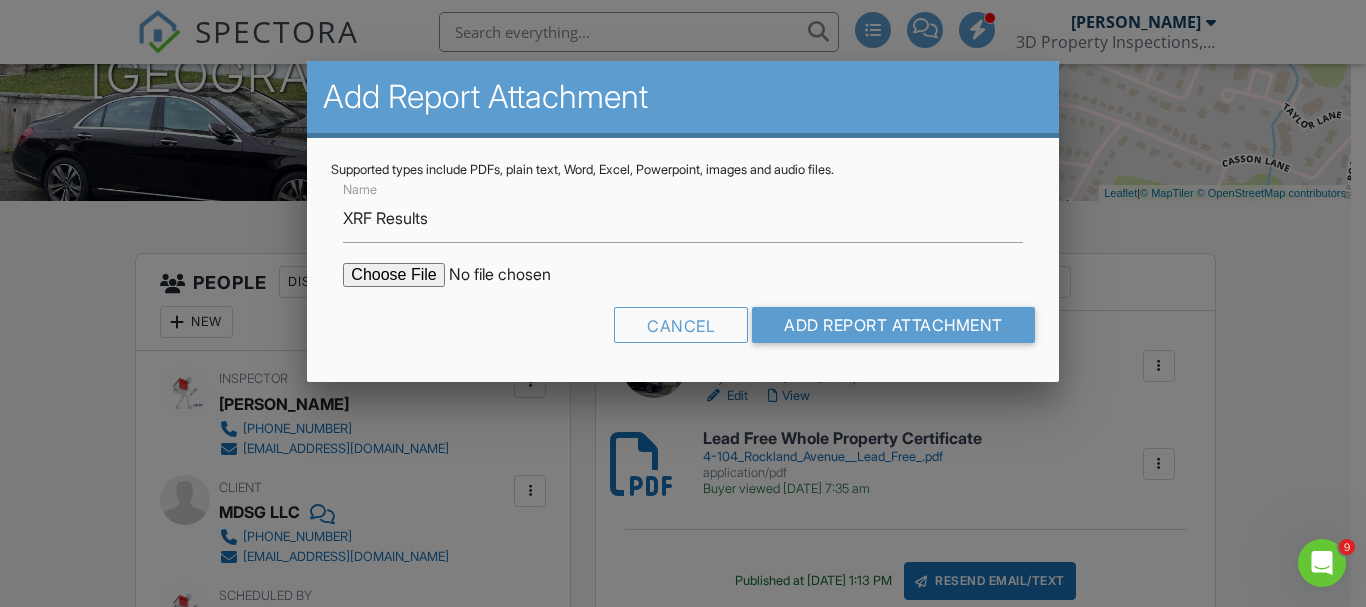 click at bounding box center (513, 275) 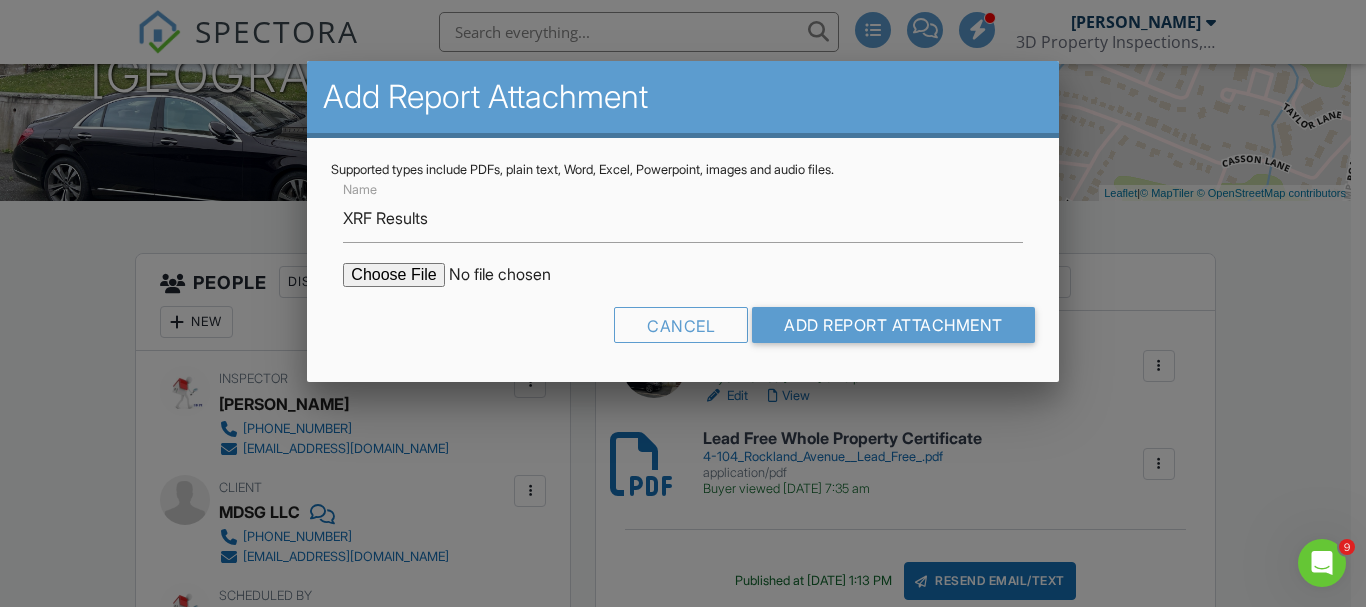 type on "C:\fakepath\Res_560270_06_26_25_R.csv" 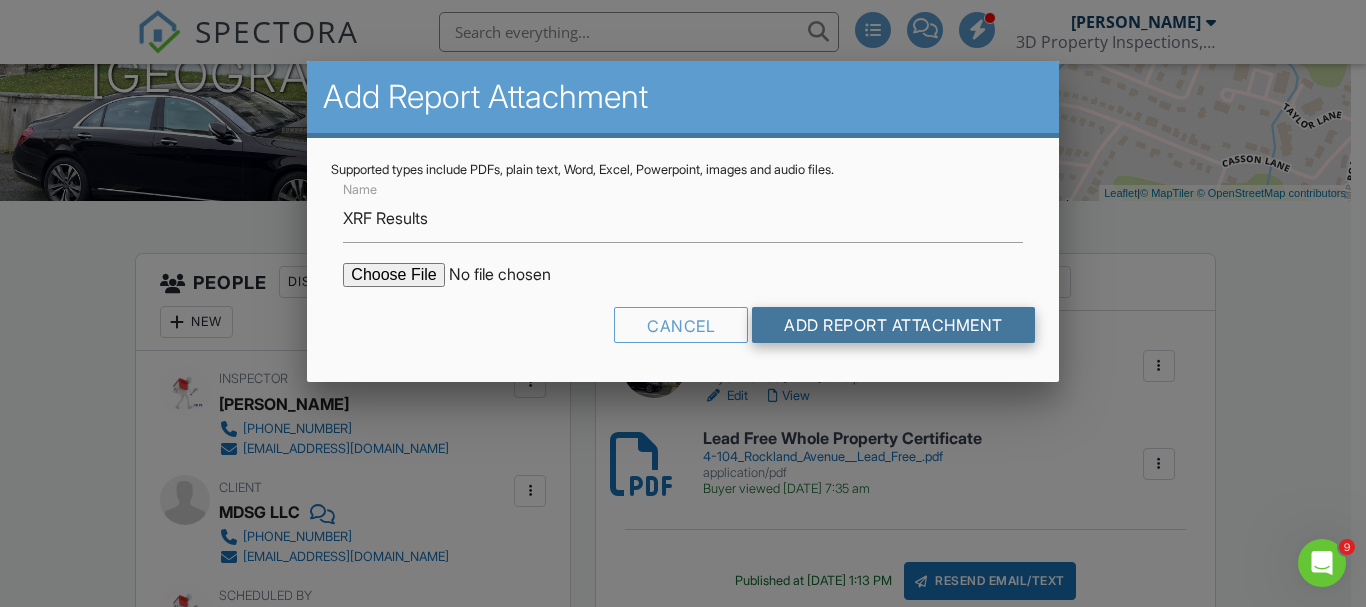 click on "Add Report Attachment" at bounding box center (893, 325) 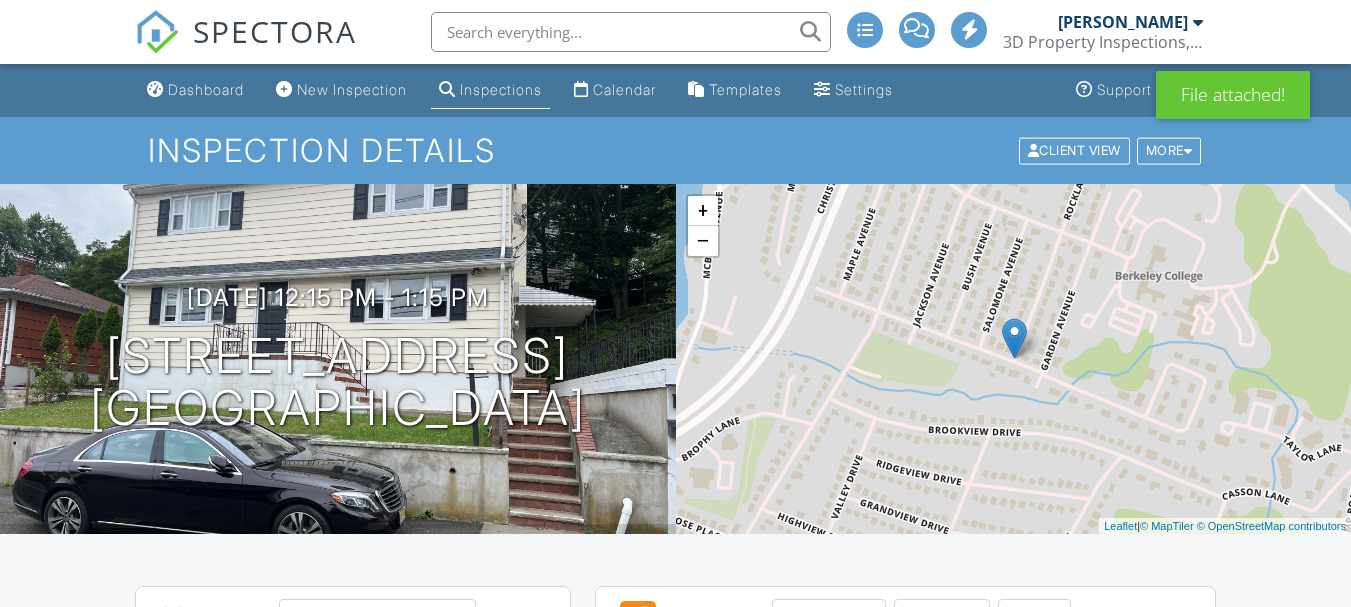 scroll, scrollTop: 200, scrollLeft: 0, axis: vertical 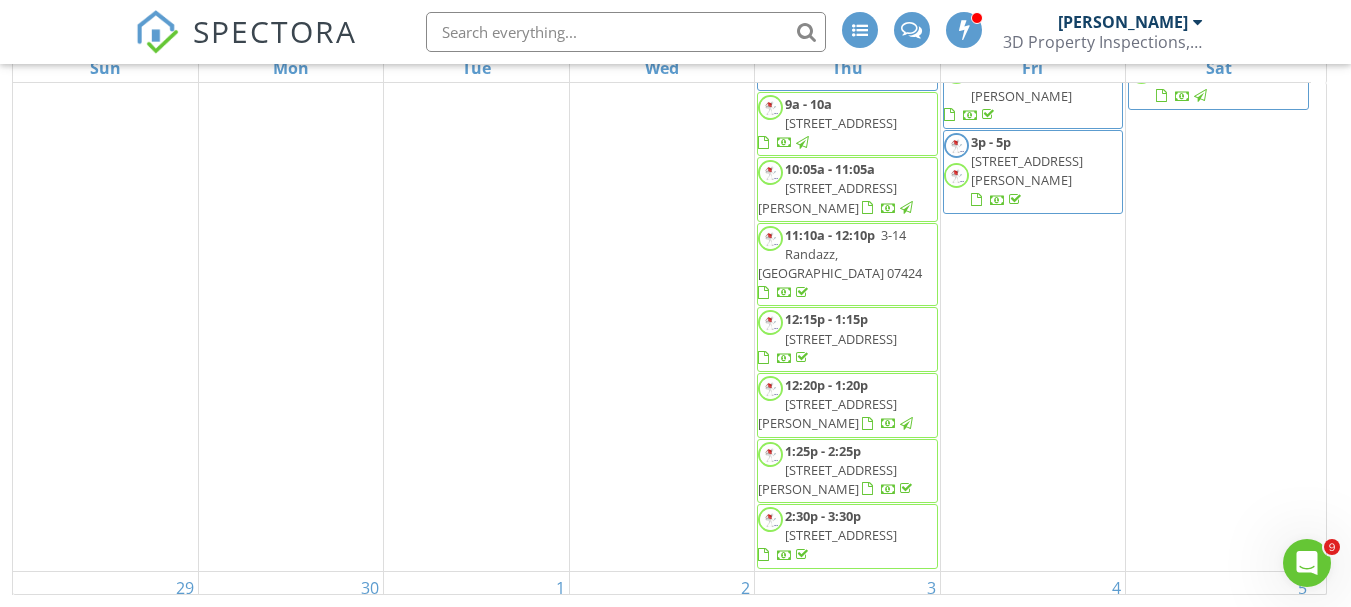 click on "[STREET_ADDRESS][PERSON_NAME]" at bounding box center (827, 413) 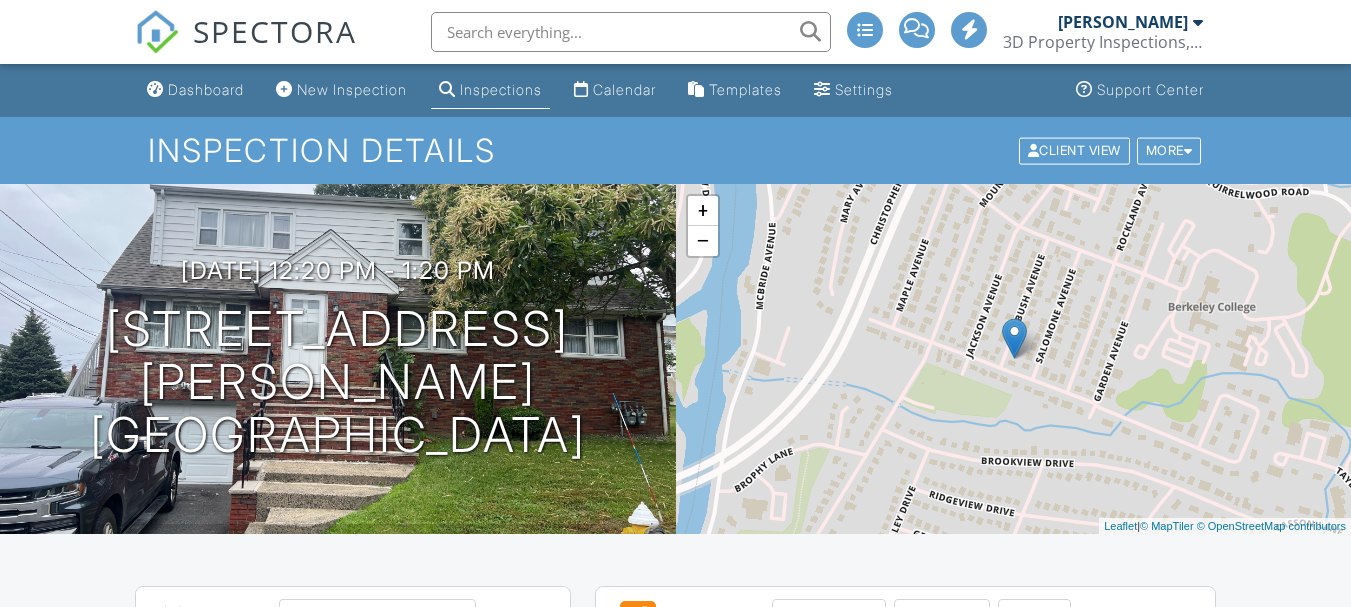 click on "Attach" at bounding box center (942, 615) 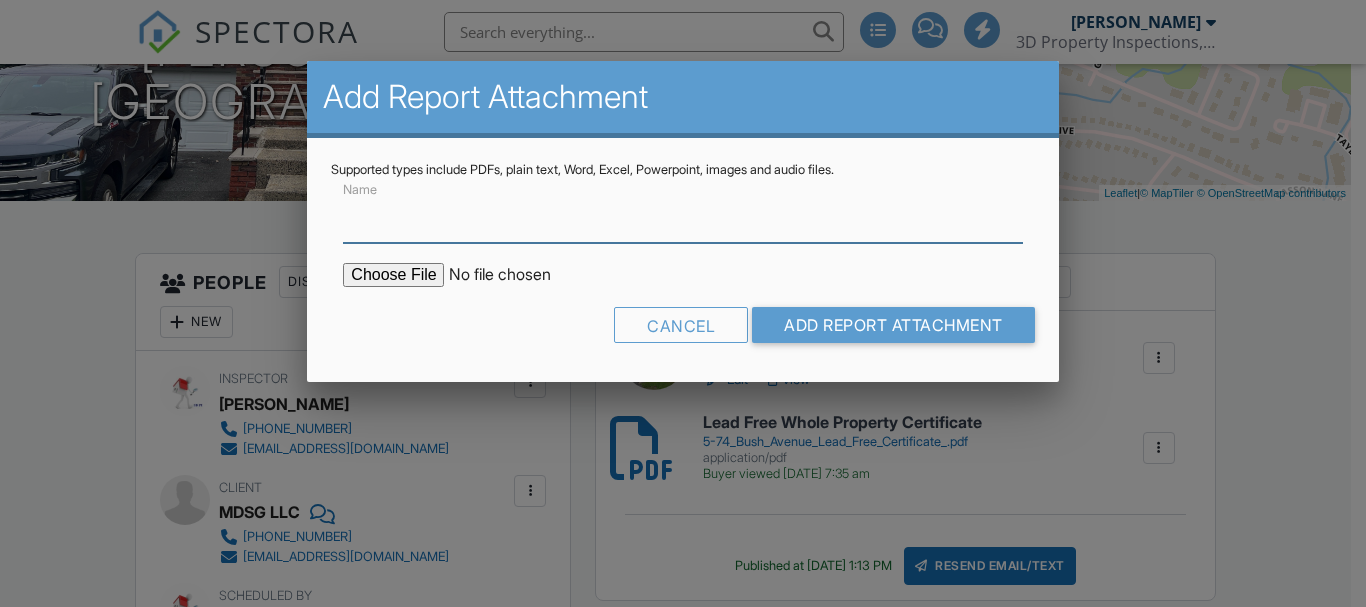 scroll, scrollTop: 333, scrollLeft: 0, axis: vertical 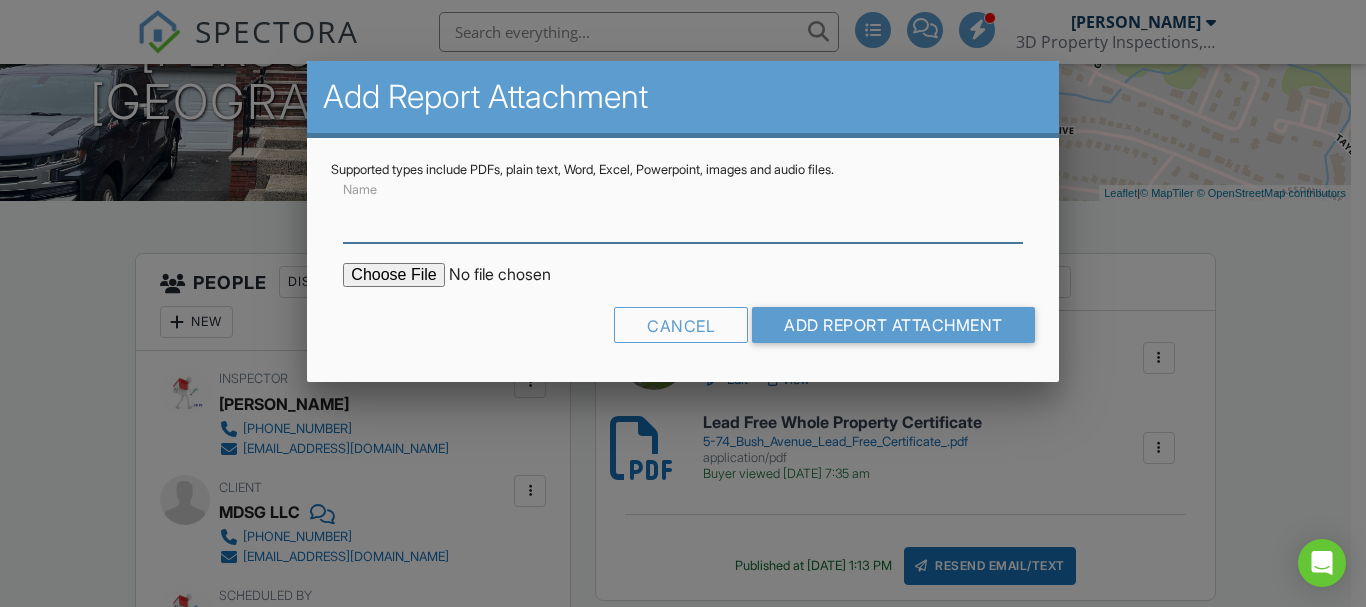 click on "Name" at bounding box center (682, 218) 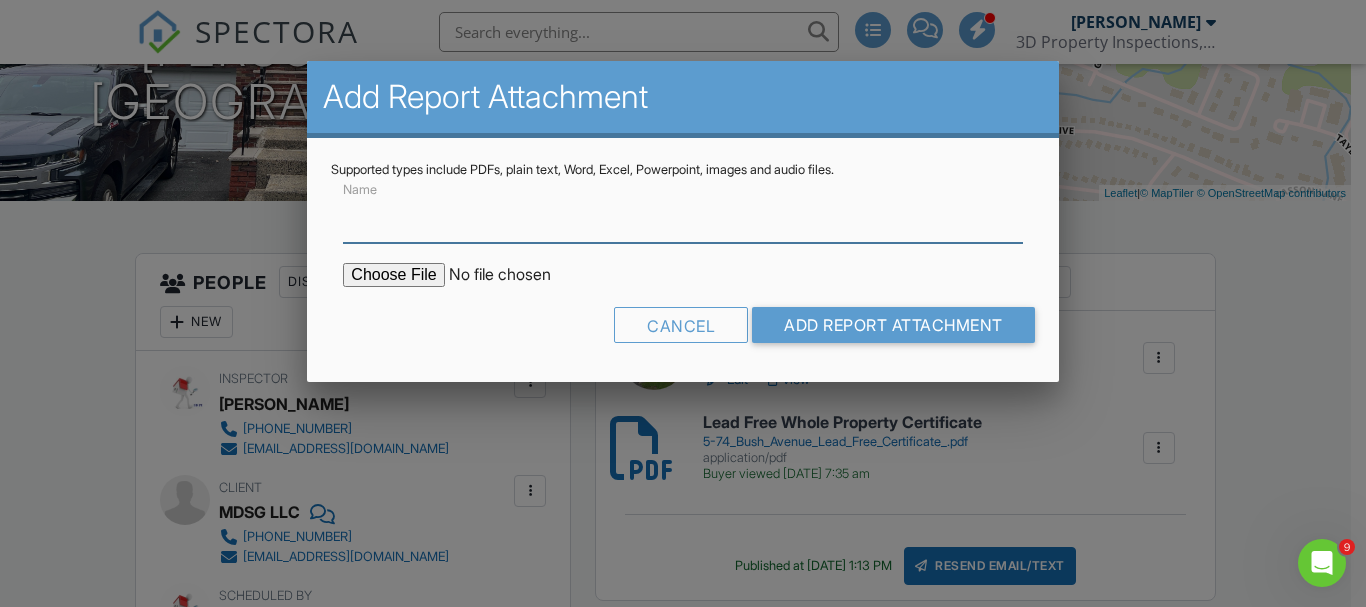 scroll, scrollTop: 0, scrollLeft: 0, axis: both 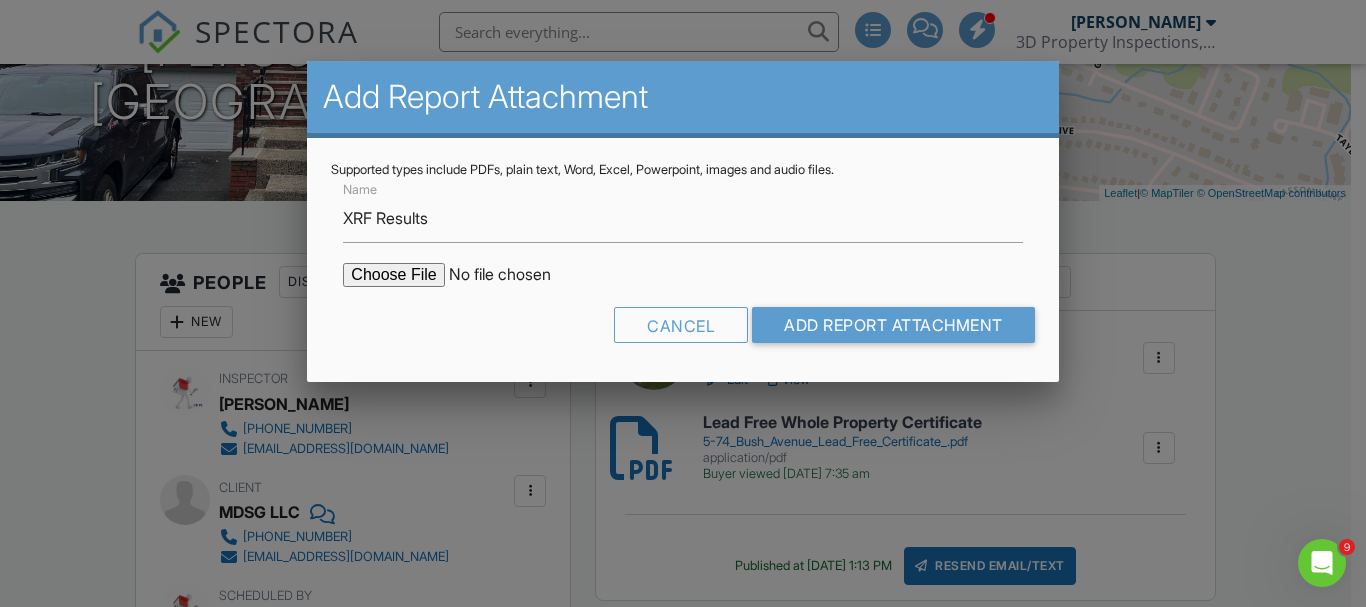 click at bounding box center [513, 275] 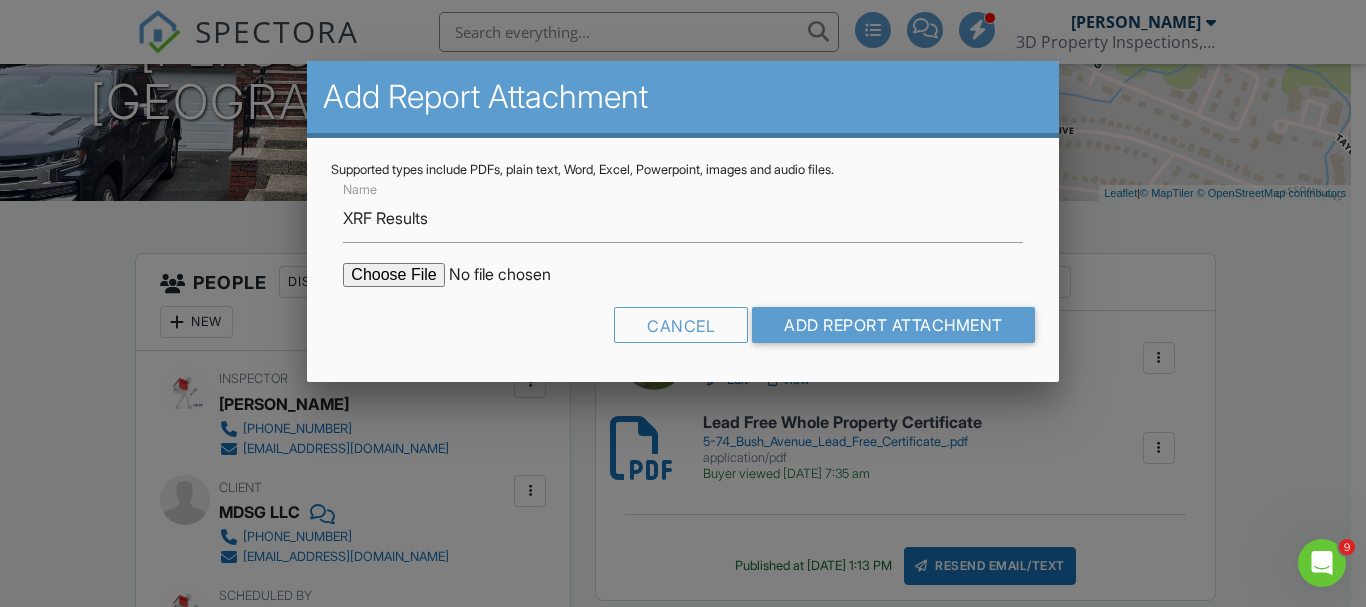 type on "C:\fakepath\Res_560270_06_26_25_R.csv" 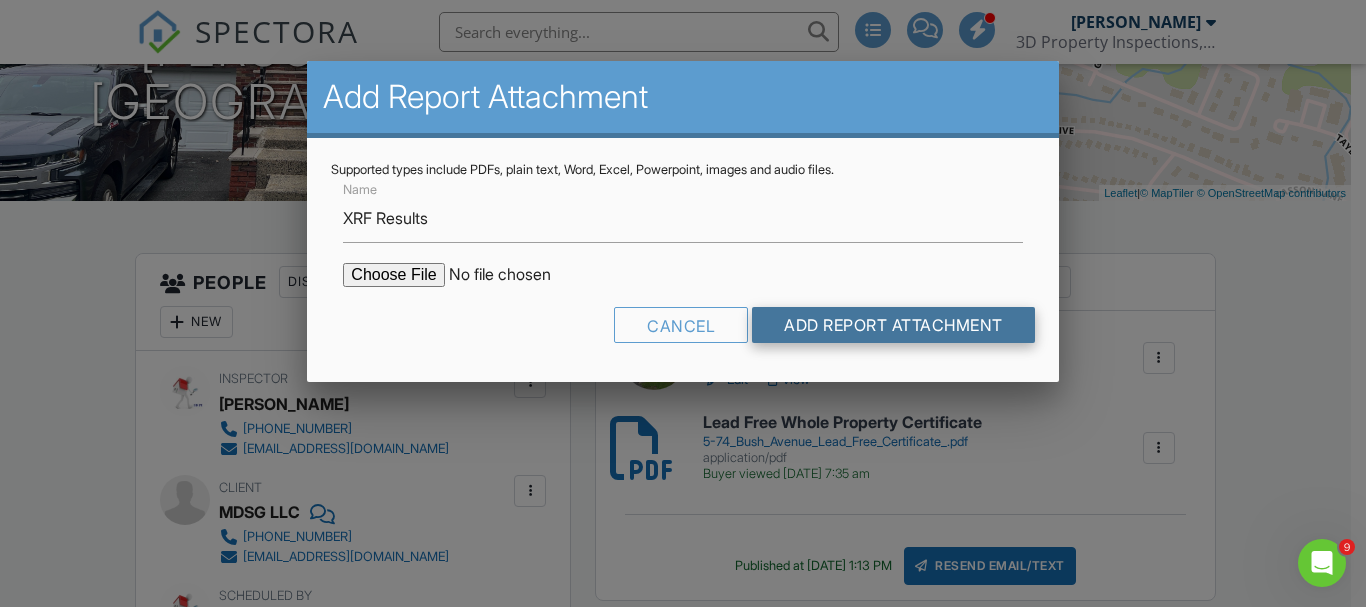 click on "Add Report Attachment" at bounding box center (893, 325) 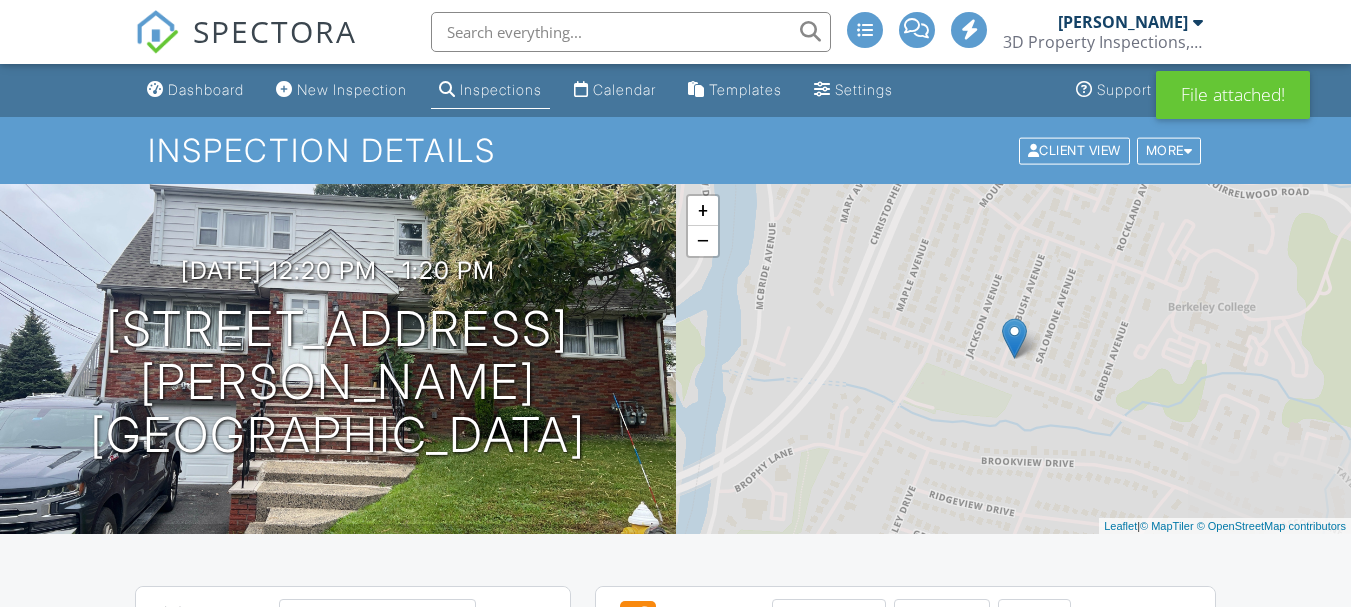 scroll, scrollTop: 0, scrollLeft: 0, axis: both 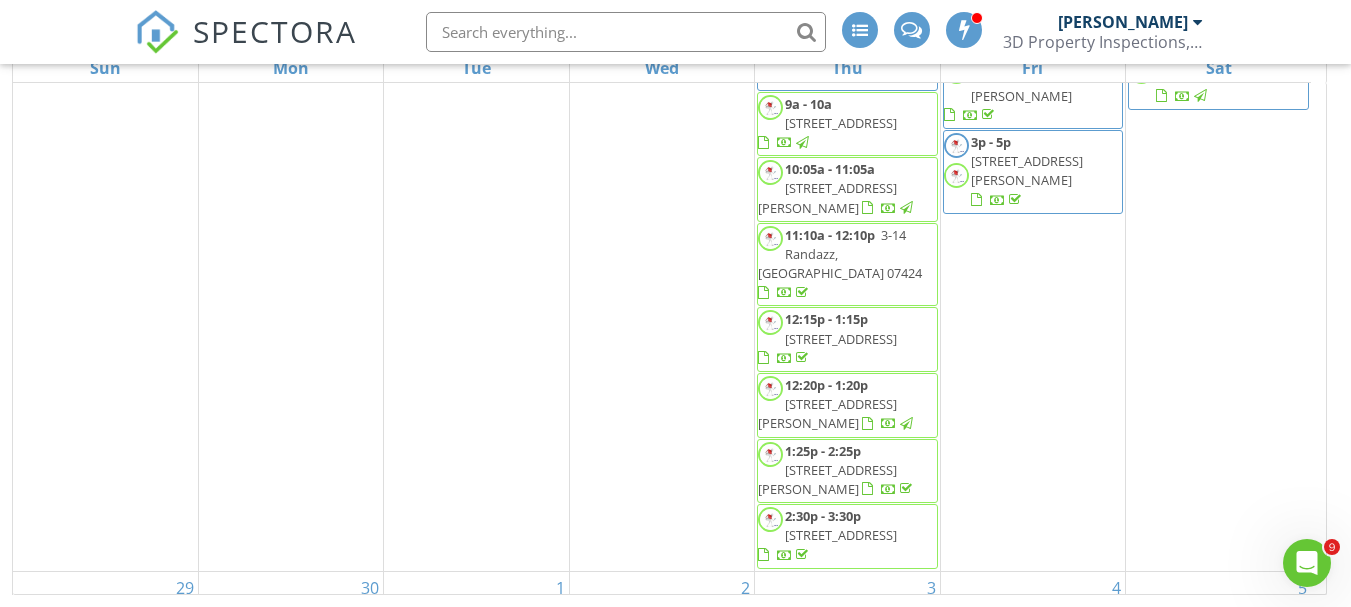 click on "[STREET_ADDRESS][PERSON_NAME]" at bounding box center [827, 479] 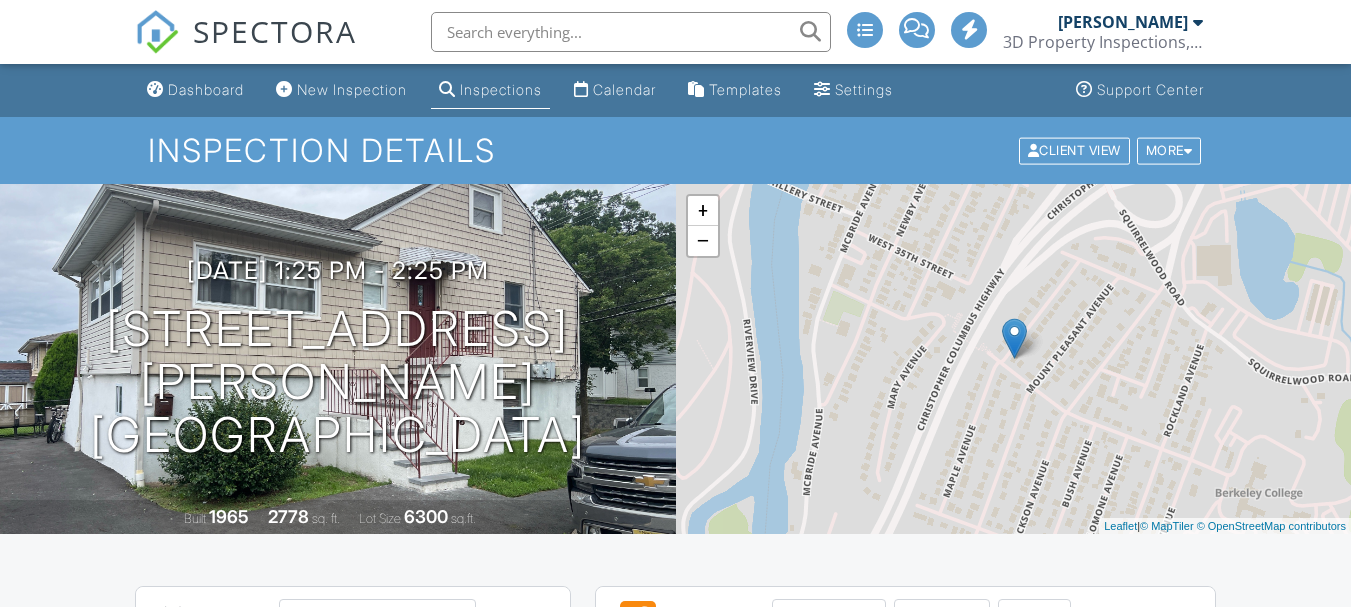 scroll, scrollTop: 177, scrollLeft: 0, axis: vertical 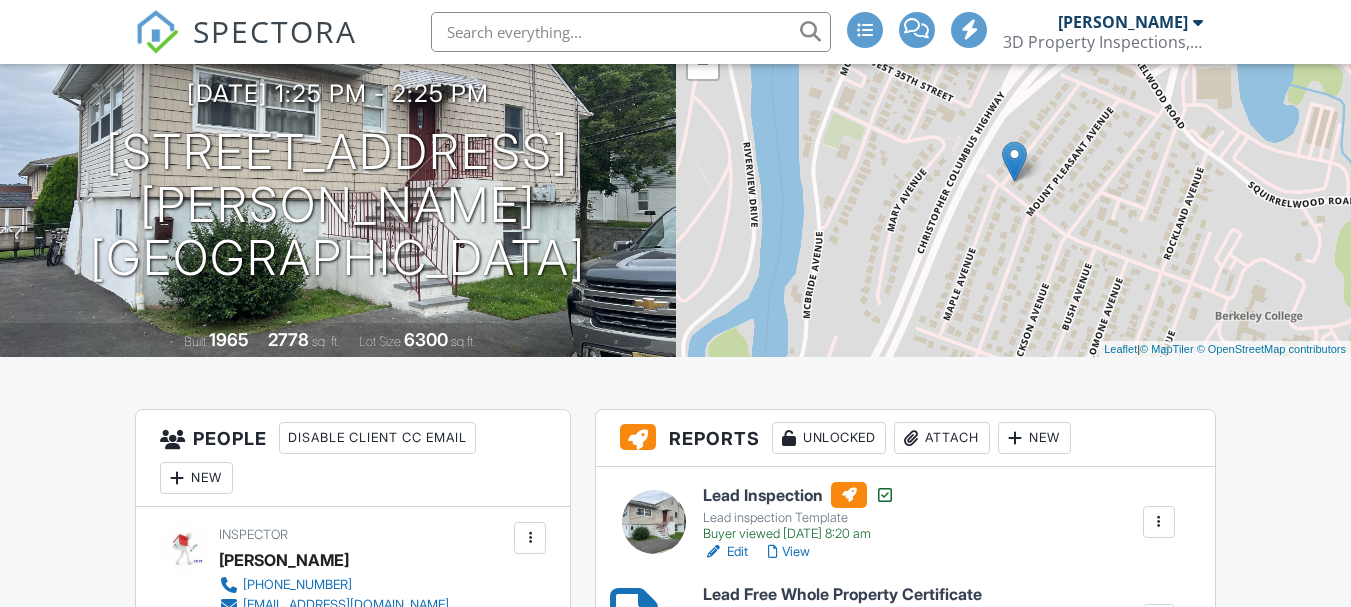 click on "Attach" at bounding box center (942, 438) 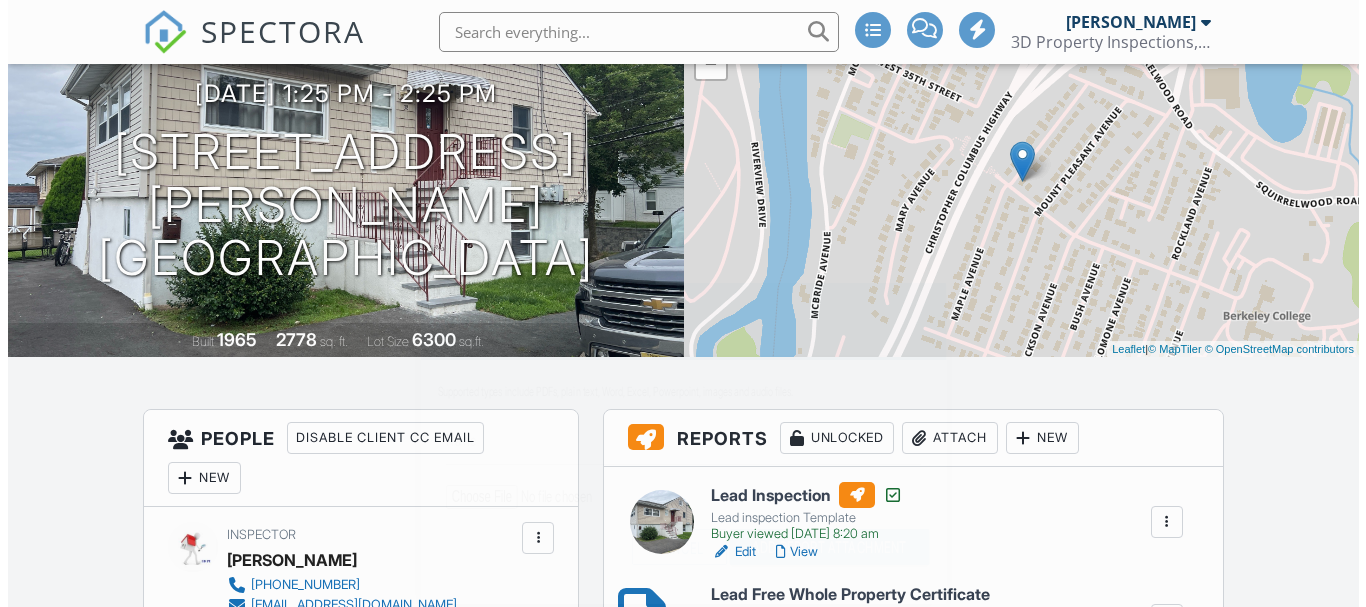 scroll, scrollTop: 267, scrollLeft: 0, axis: vertical 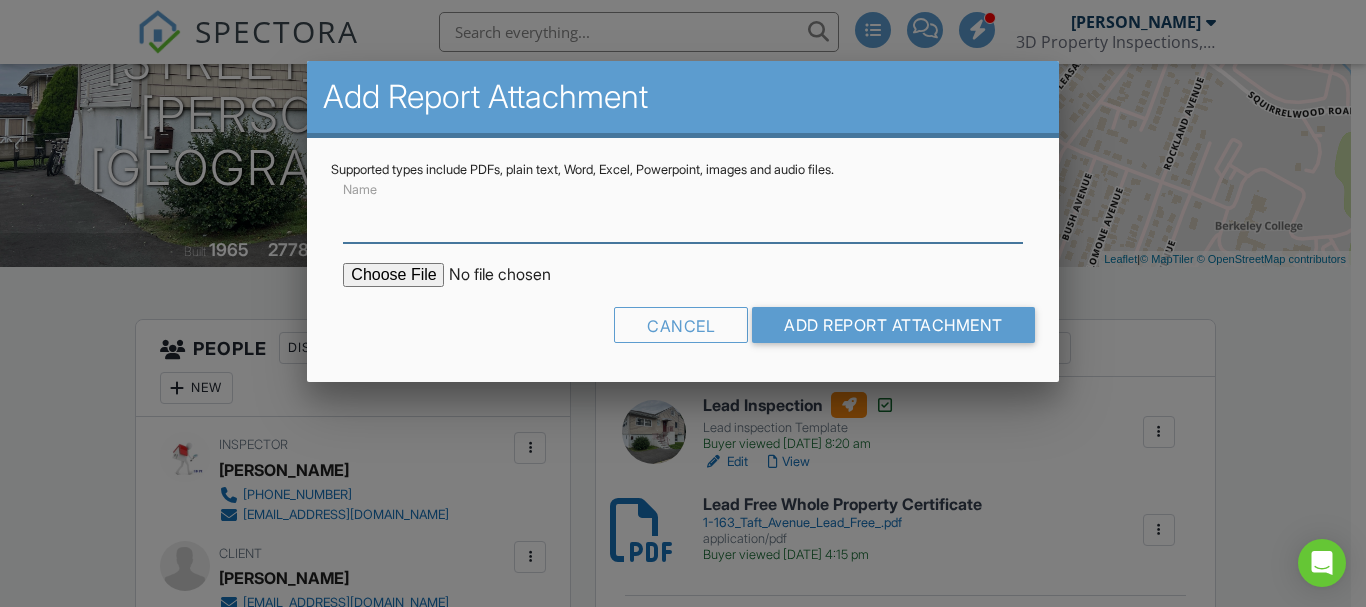 click on "Name" at bounding box center (682, 218) 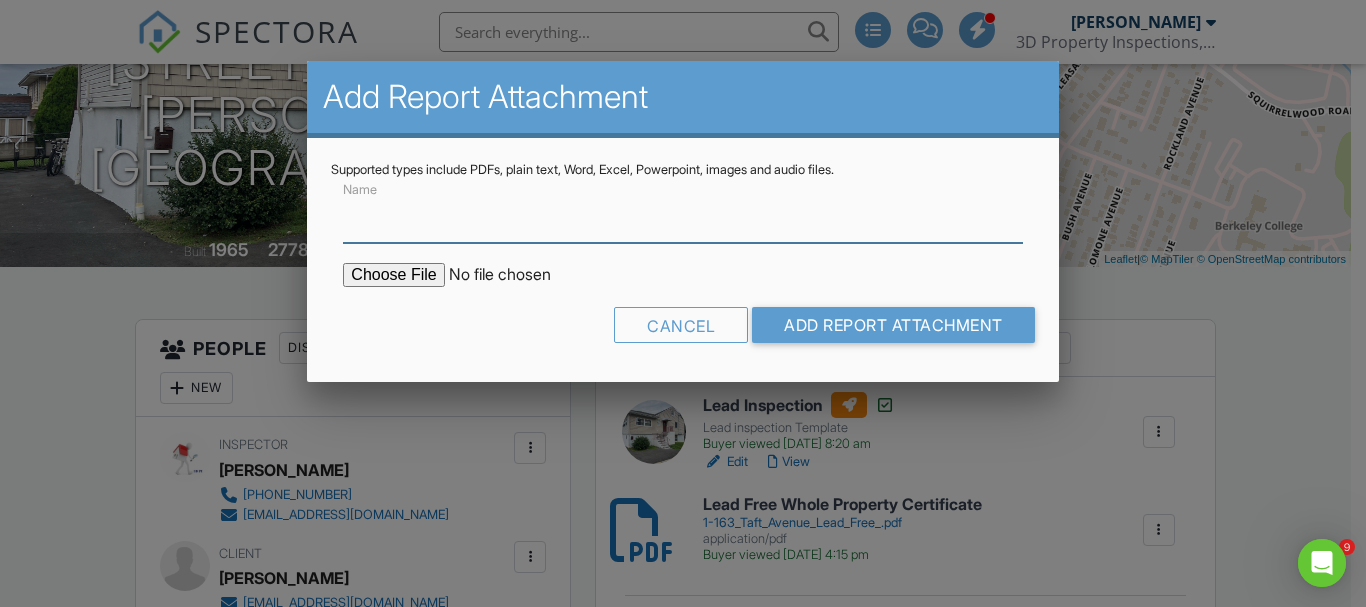 scroll, scrollTop: 0, scrollLeft: 0, axis: both 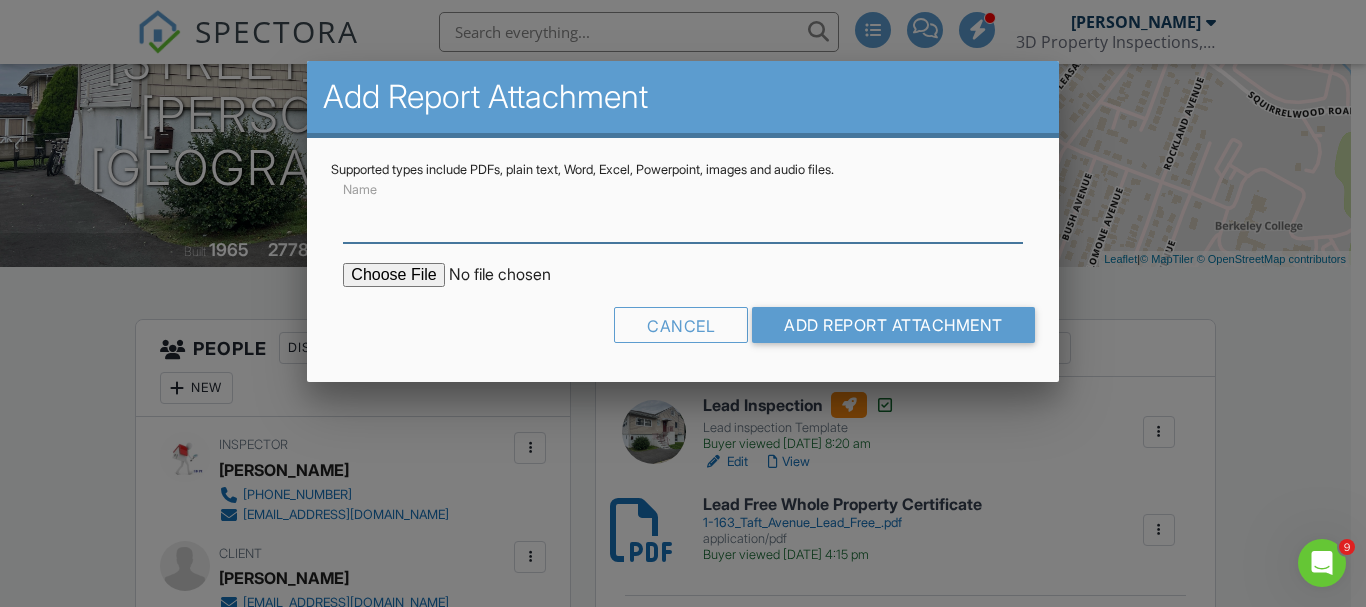 type on "XRF Results" 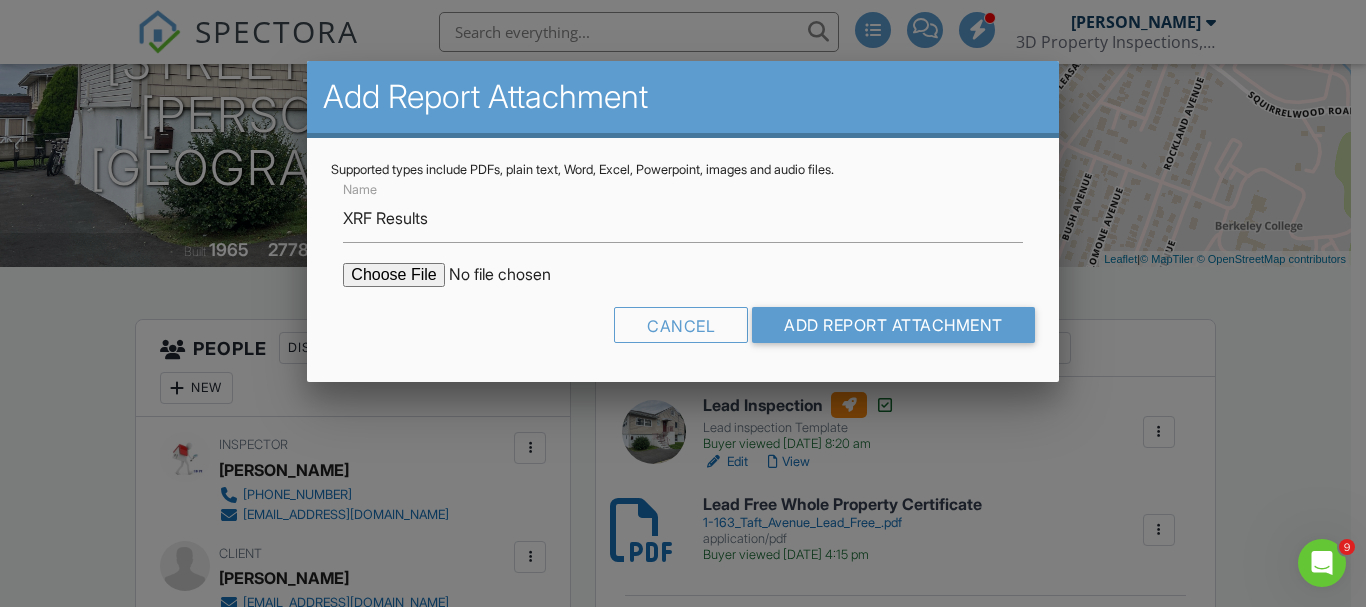 click at bounding box center (513, 275) 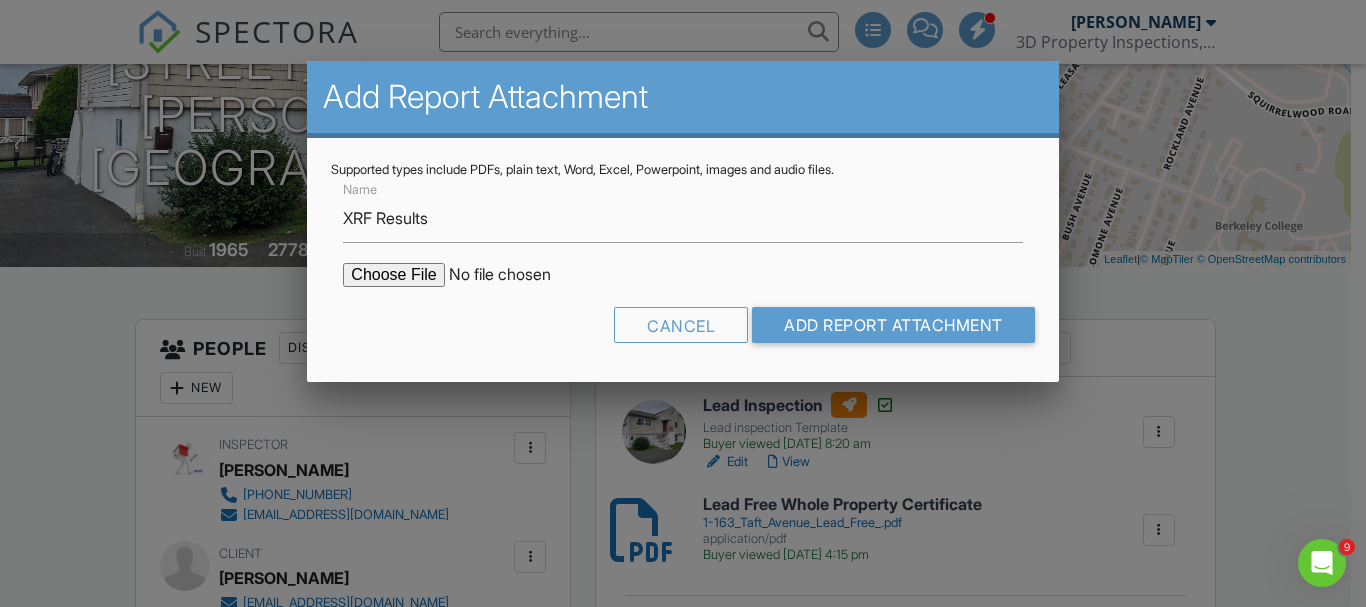 type on "C:\fakepath\Res_560270_06_26_25_R.csv" 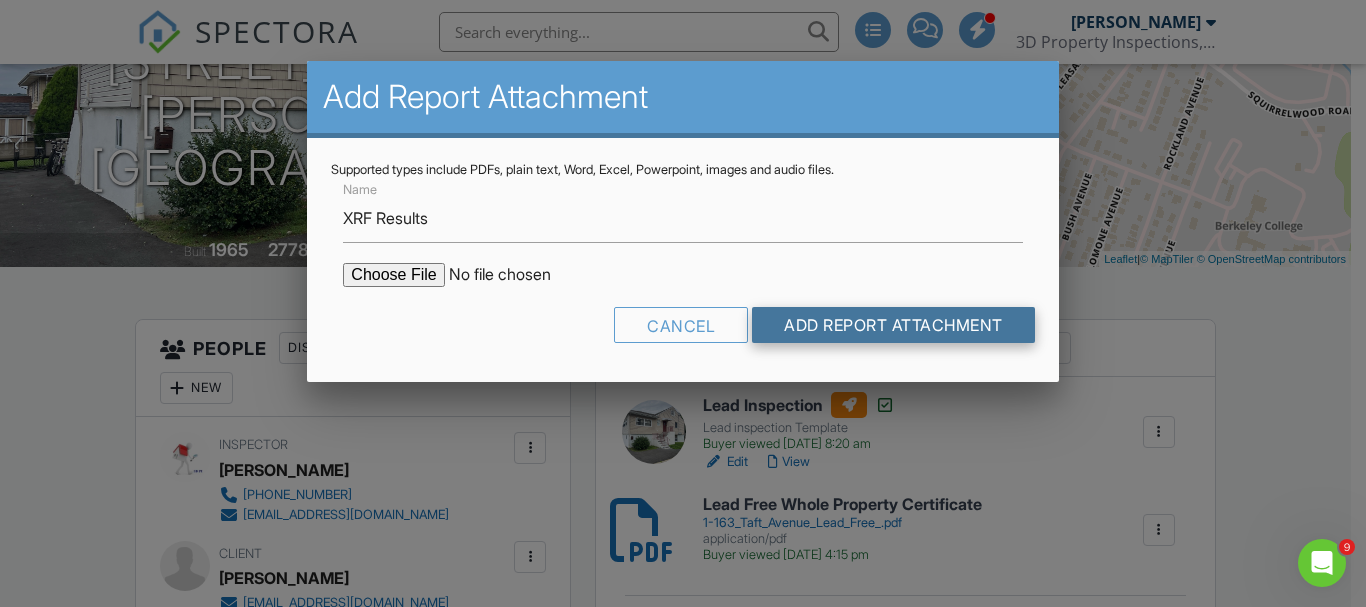 click on "Add Report Attachment" at bounding box center (893, 325) 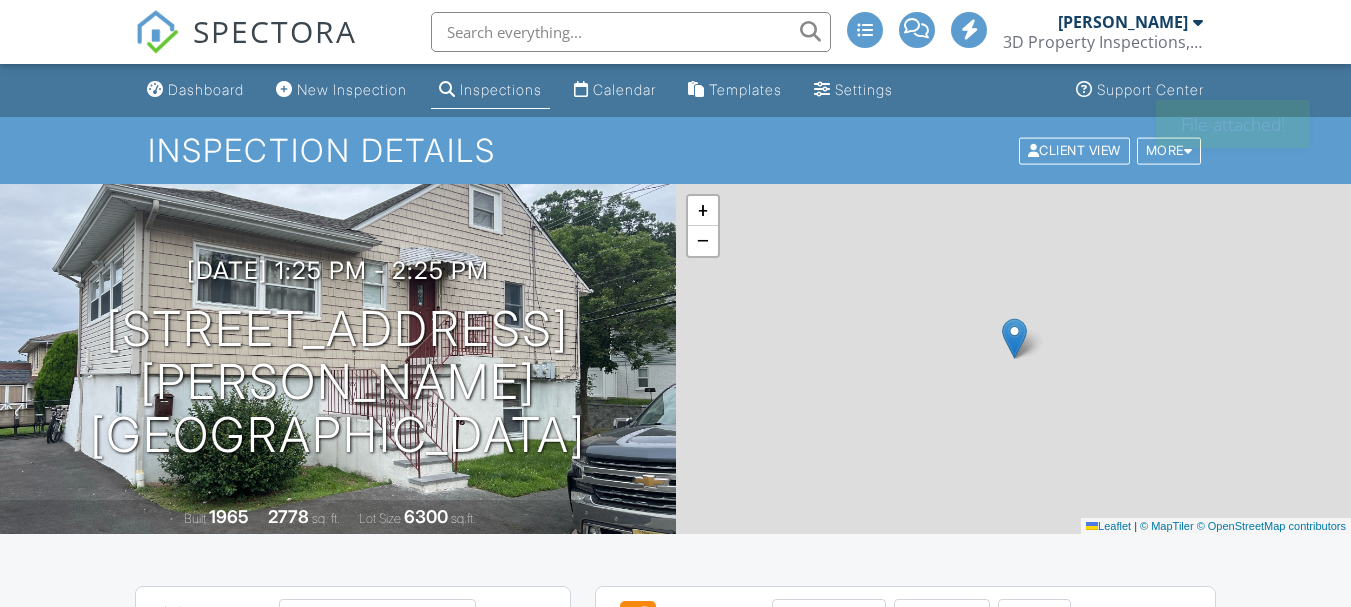 scroll, scrollTop: 0, scrollLeft: 0, axis: both 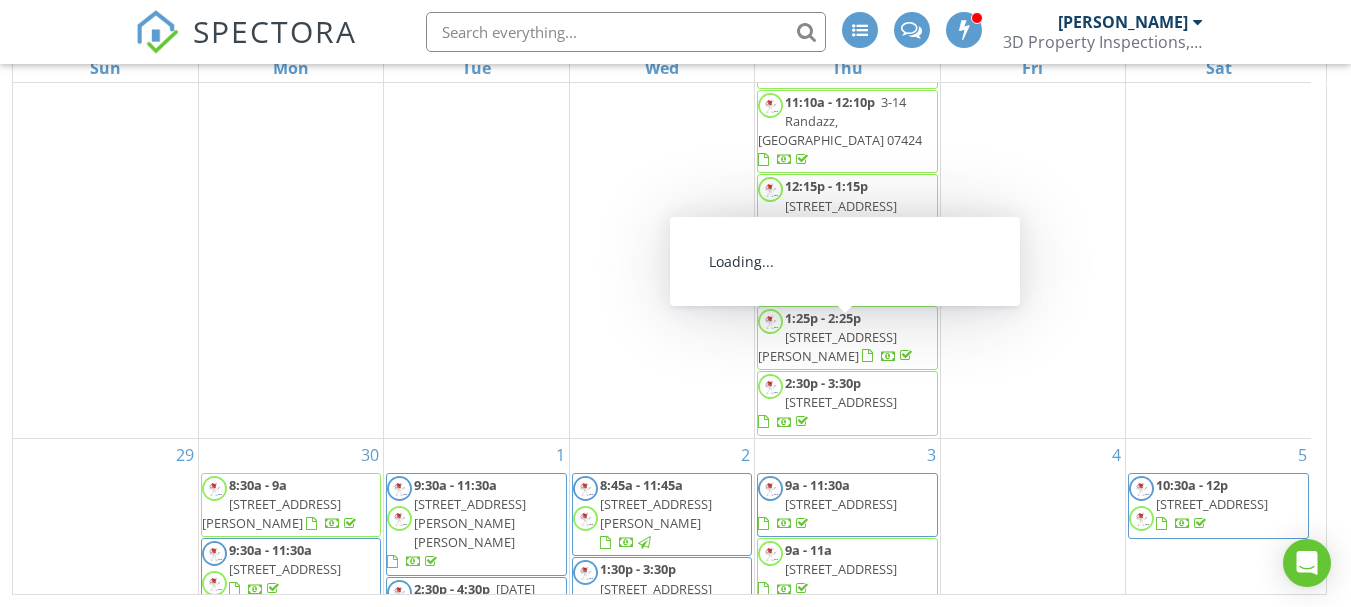 click on "2:30p - 3:30p" at bounding box center [823, 383] 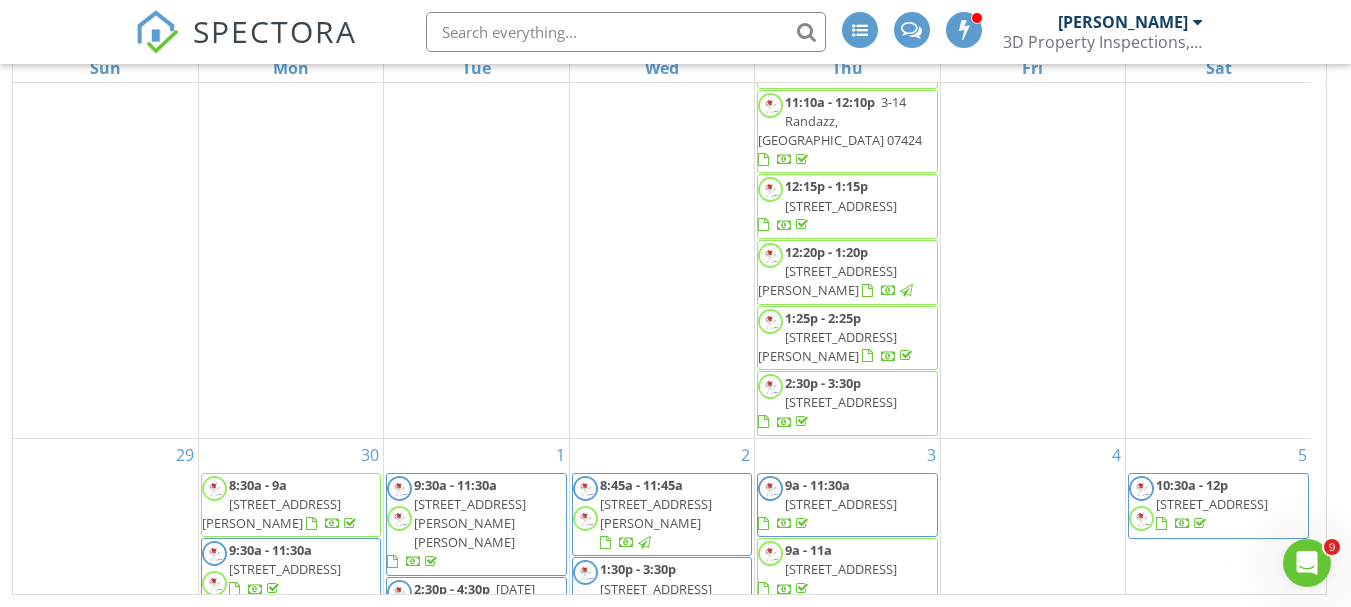 scroll, scrollTop: 0, scrollLeft: 0, axis: both 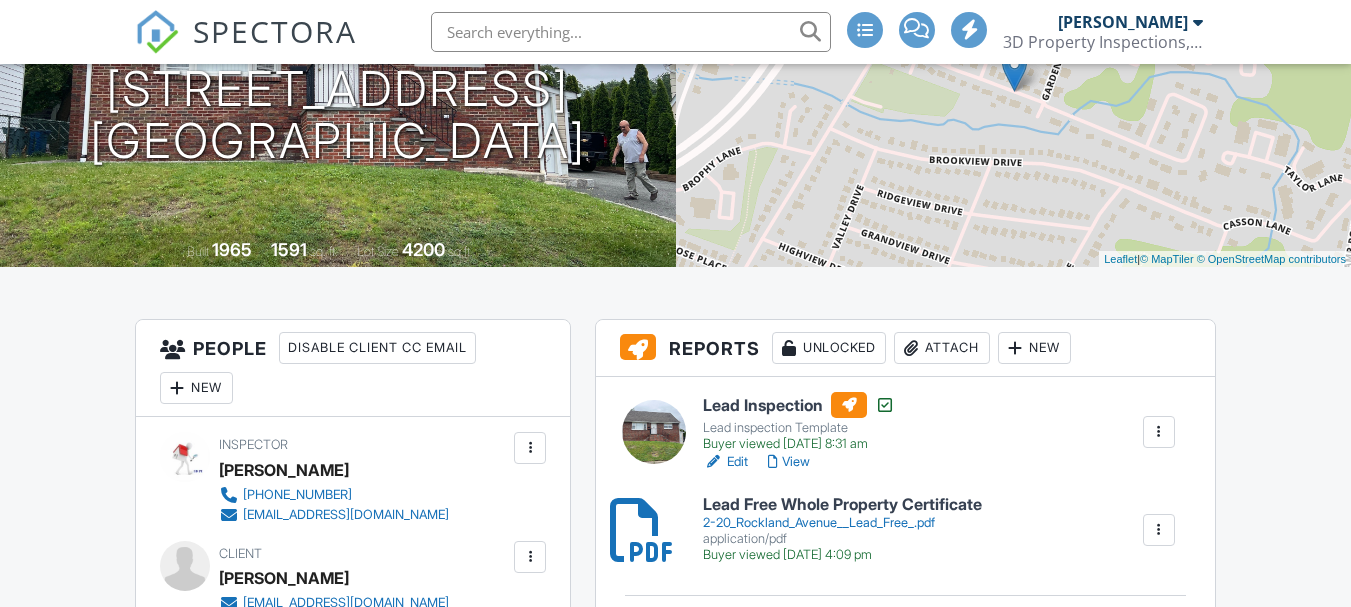 click on "Attach" at bounding box center (942, 348) 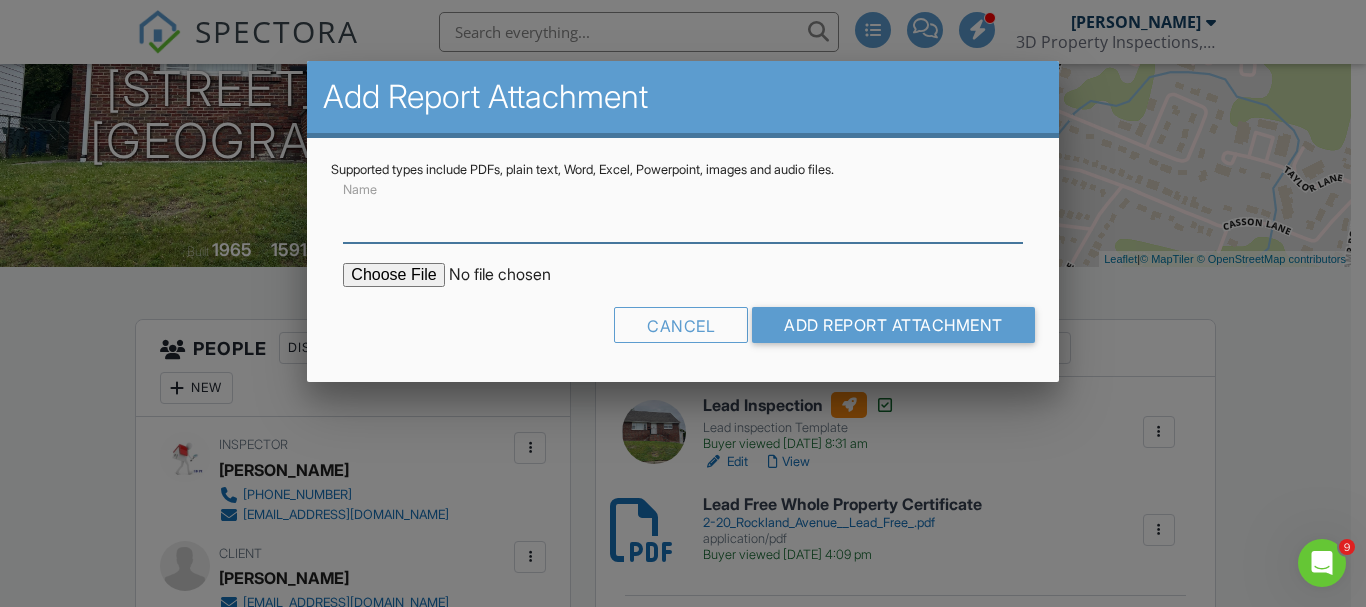 scroll, scrollTop: 0, scrollLeft: 0, axis: both 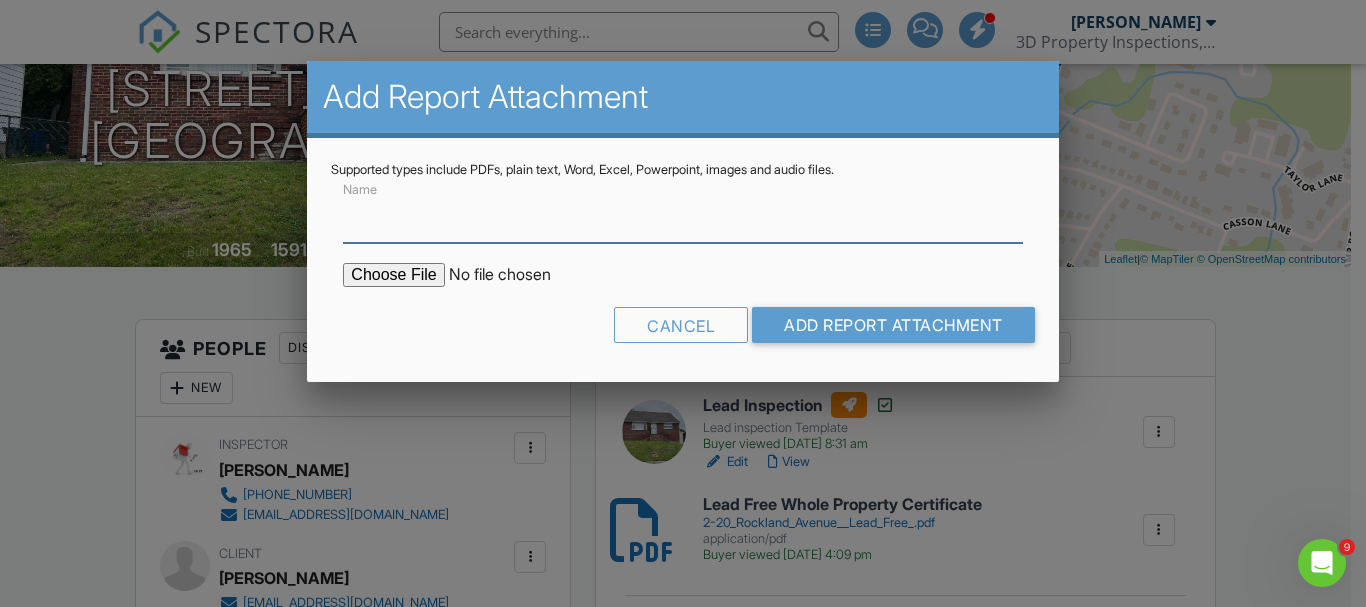 type on "XRF Results" 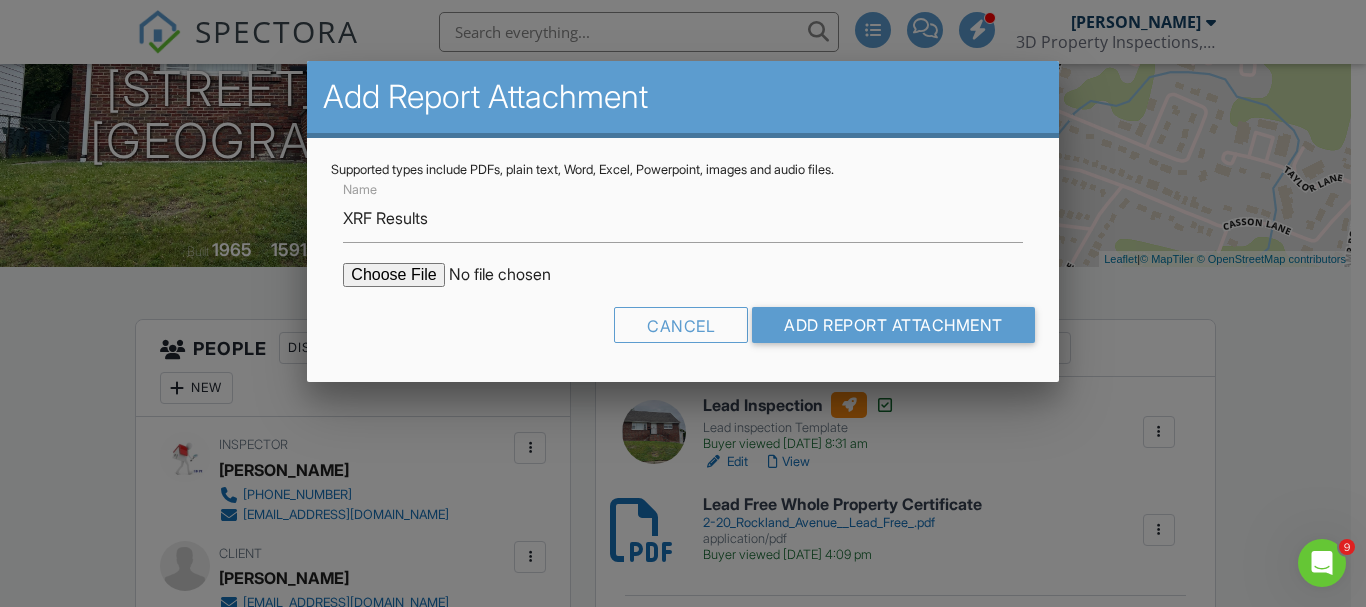 click at bounding box center (513, 275) 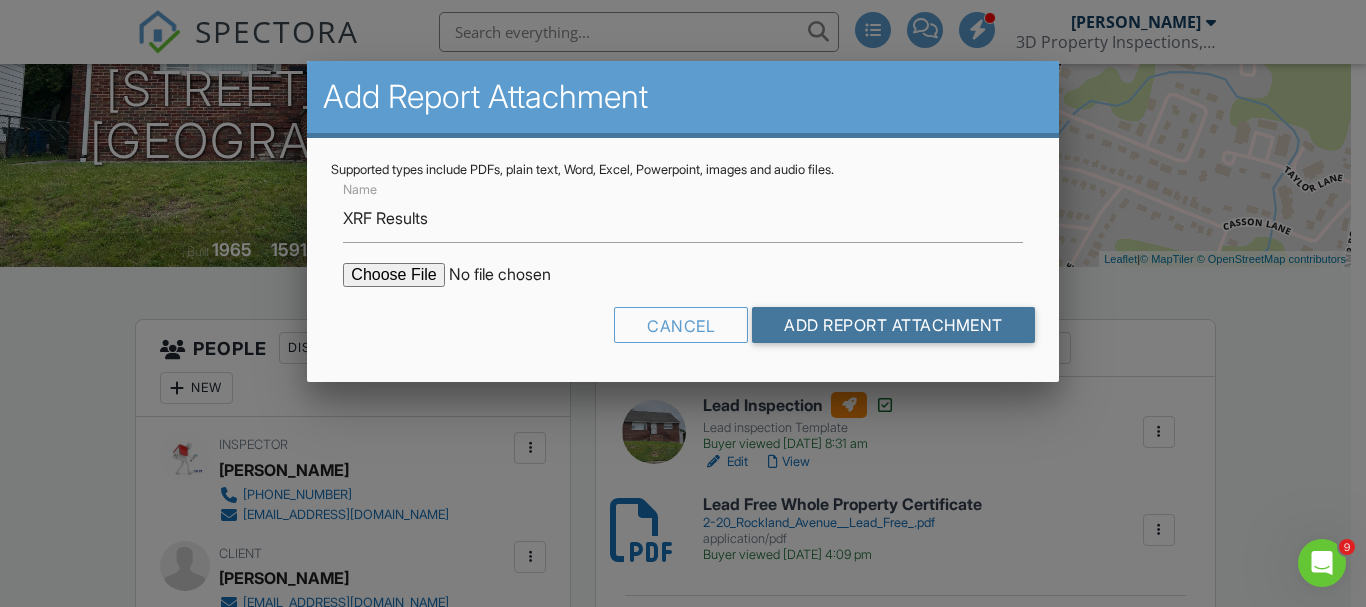 click on "Add Report Attachment" at bounding box center [893, 325] 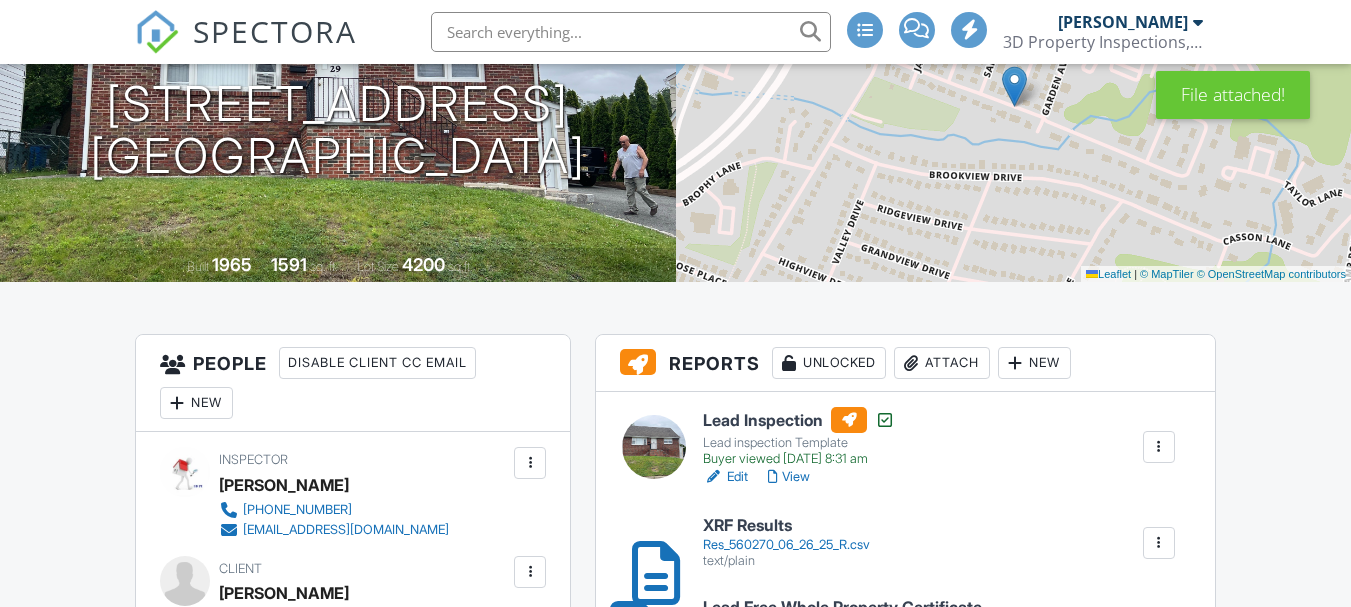 scroll, scrollTop: 0, scrollLeft: 0, axis: both 